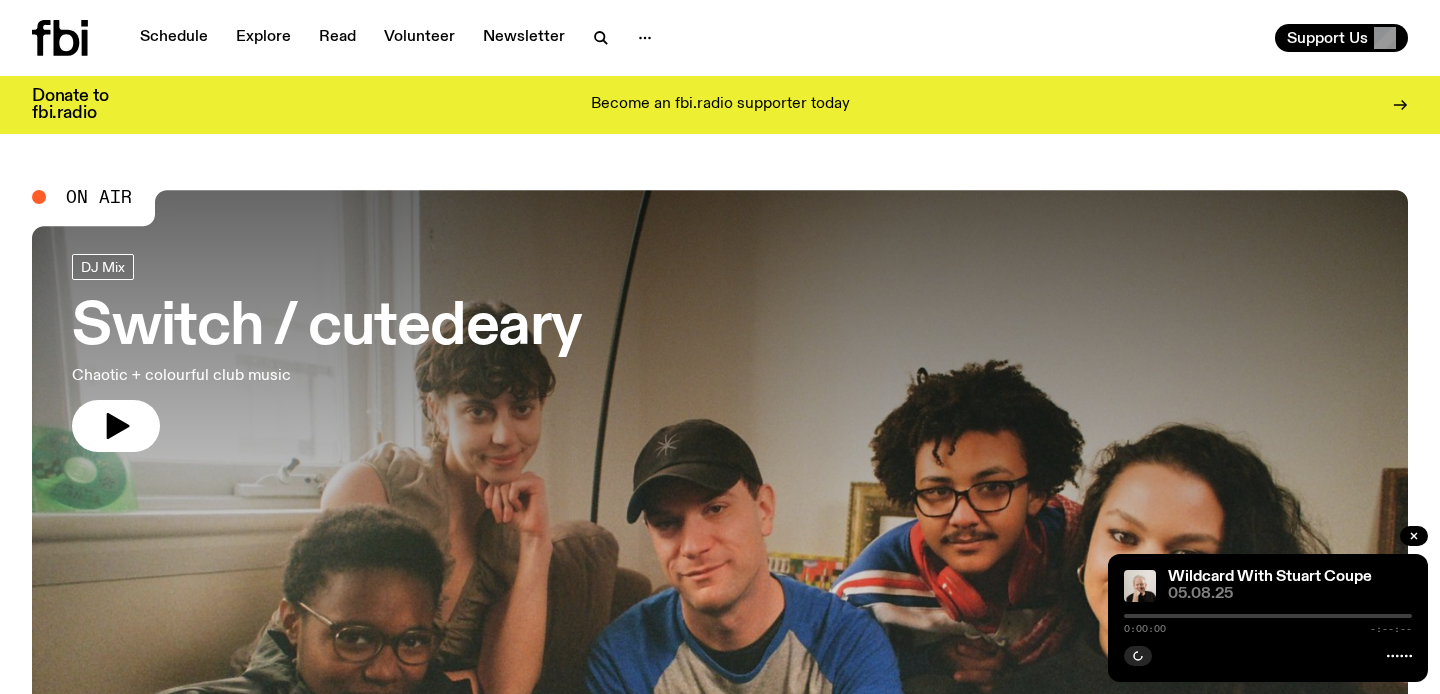scroll, scrollTop: 0, scrollLeft: 0, axis: both 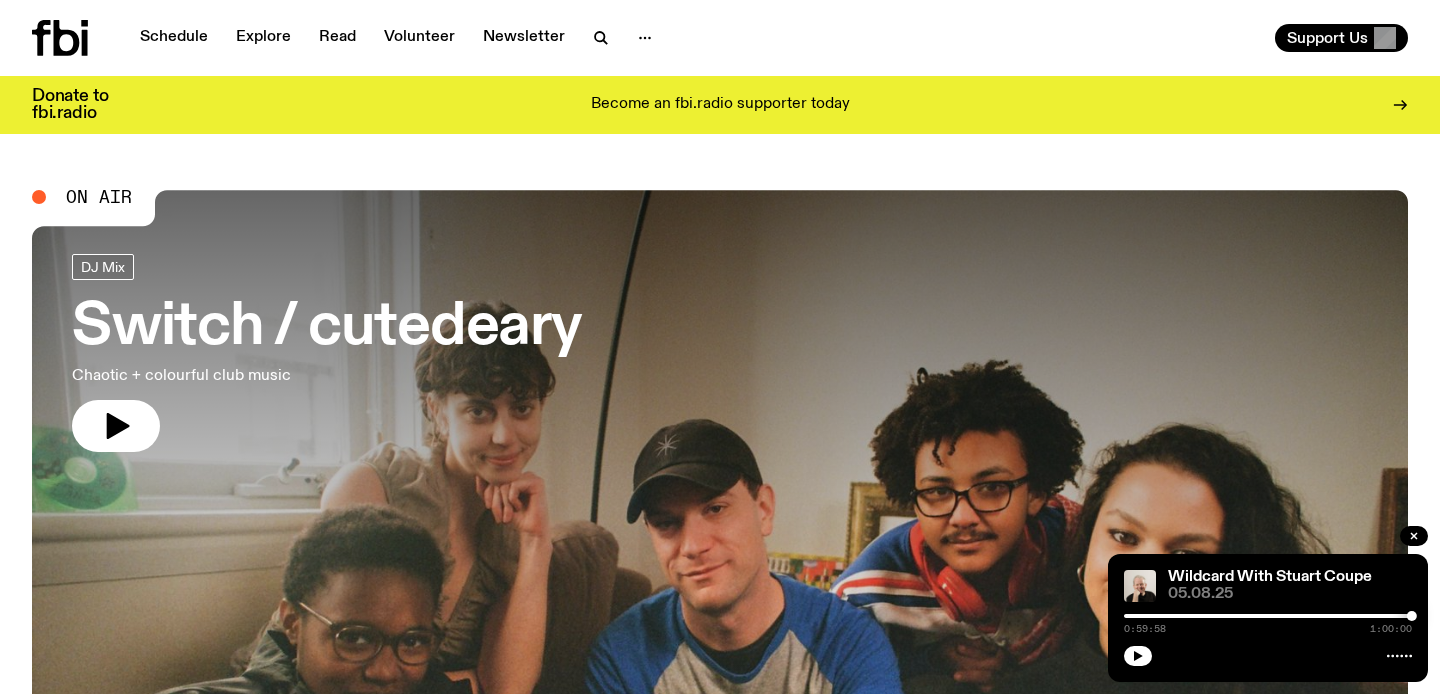click at bounding box center [720, 448] 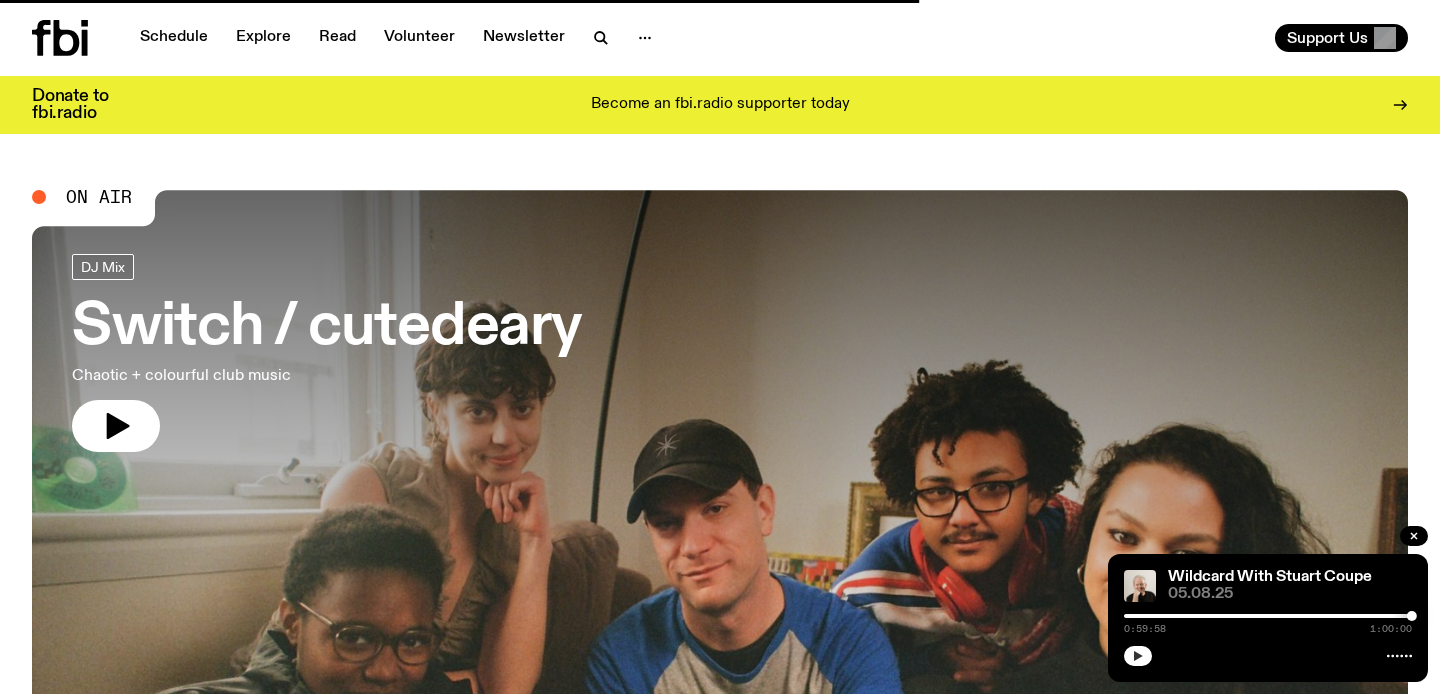 click 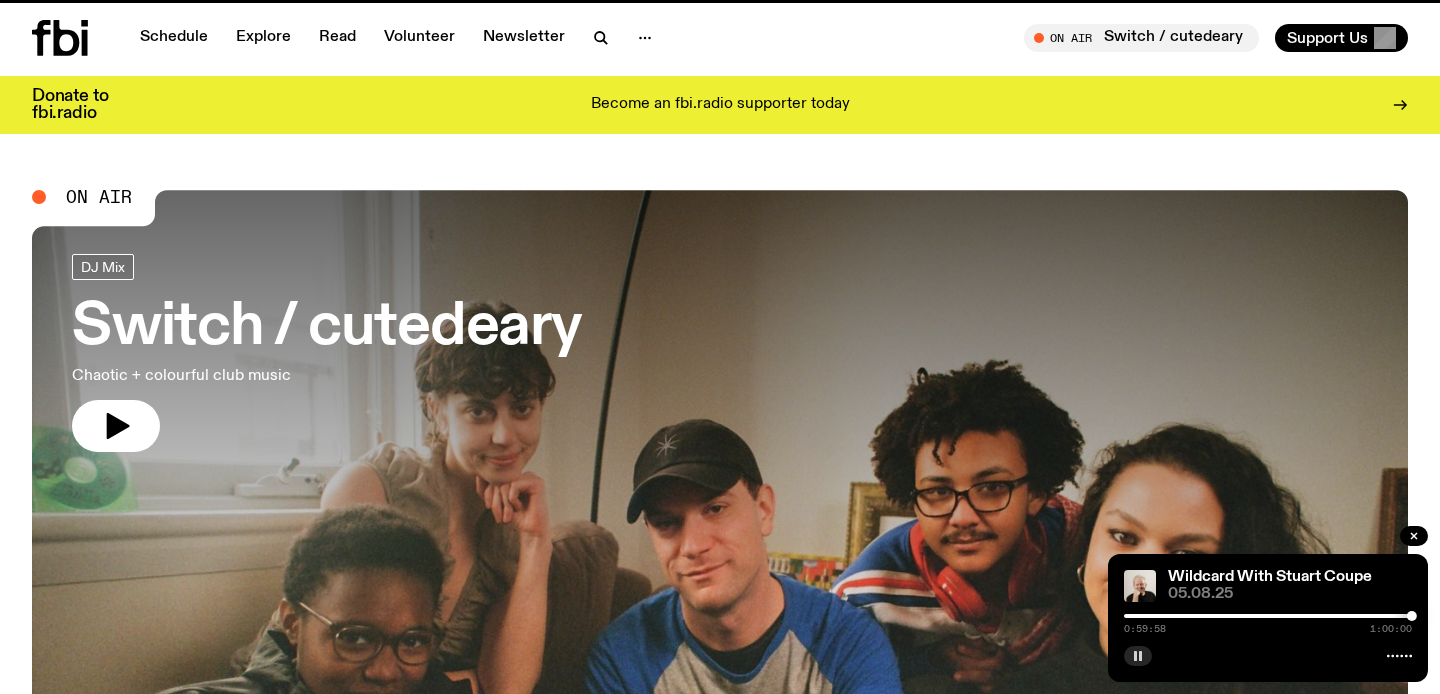 click 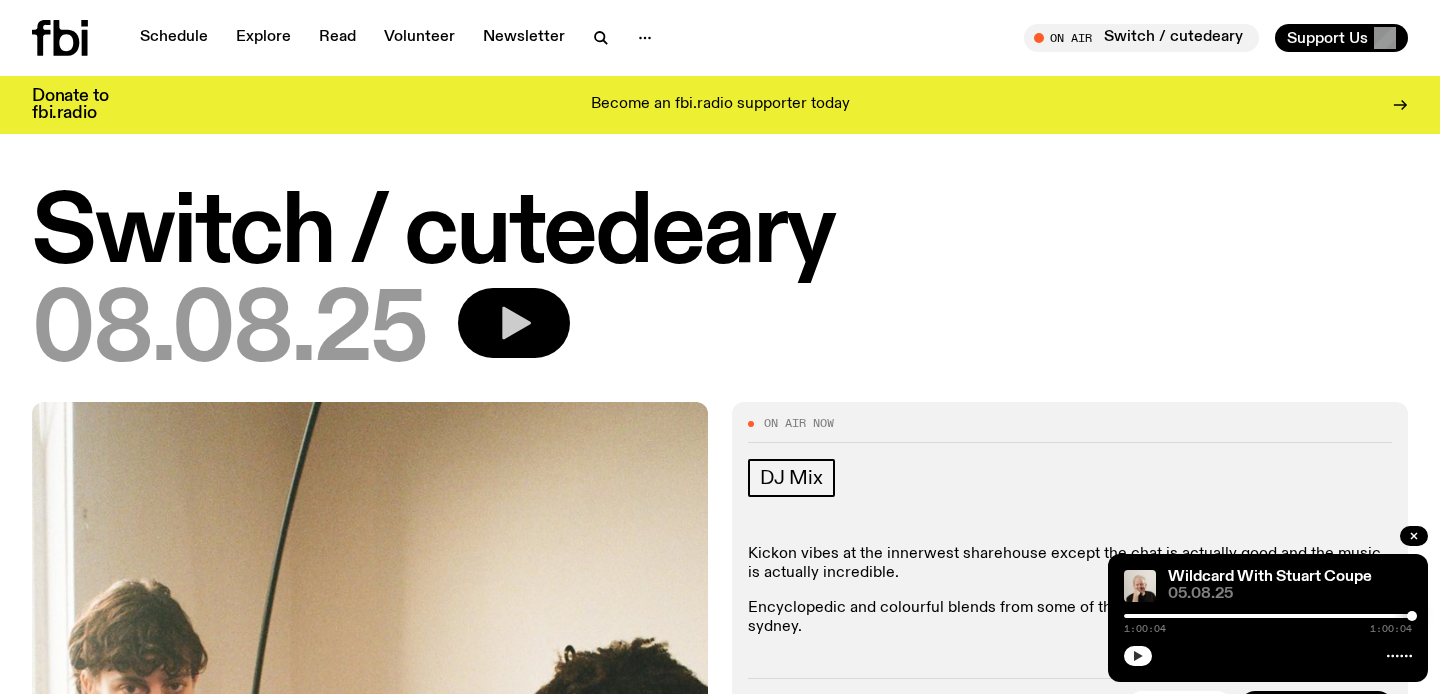 click 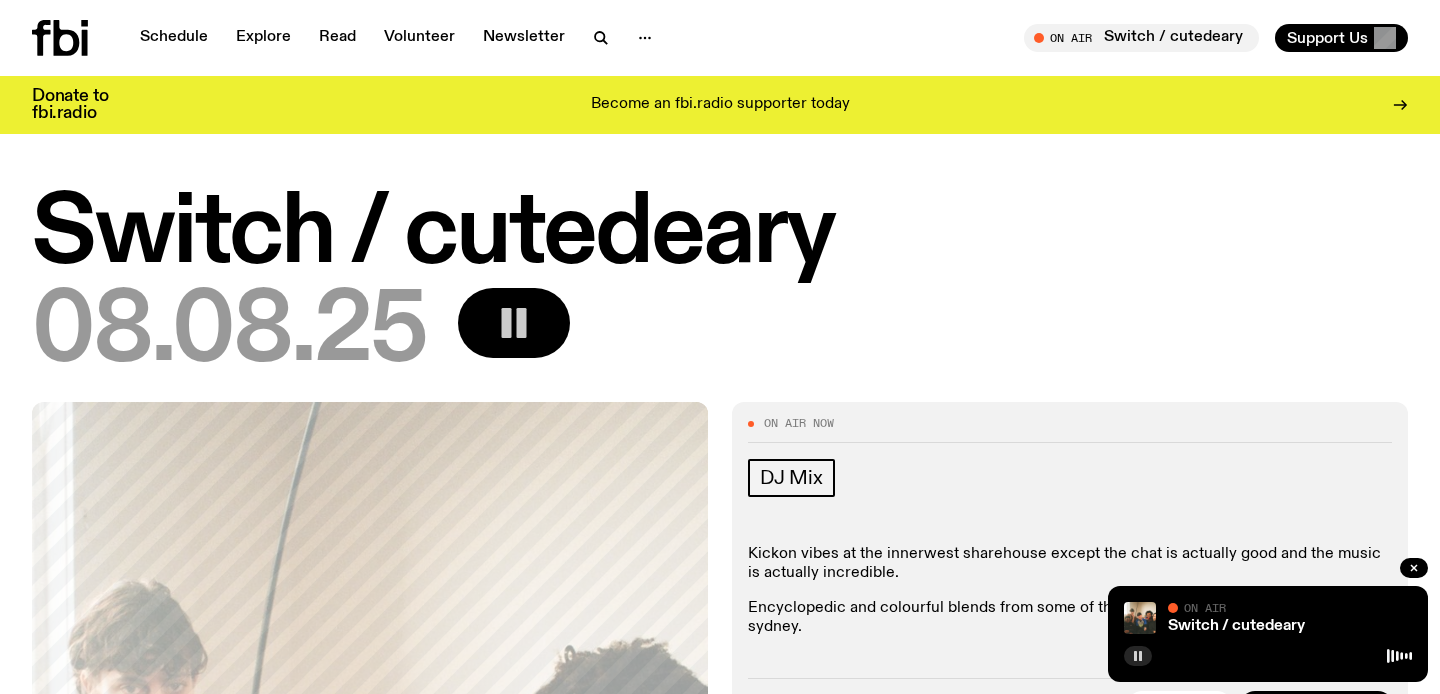 click 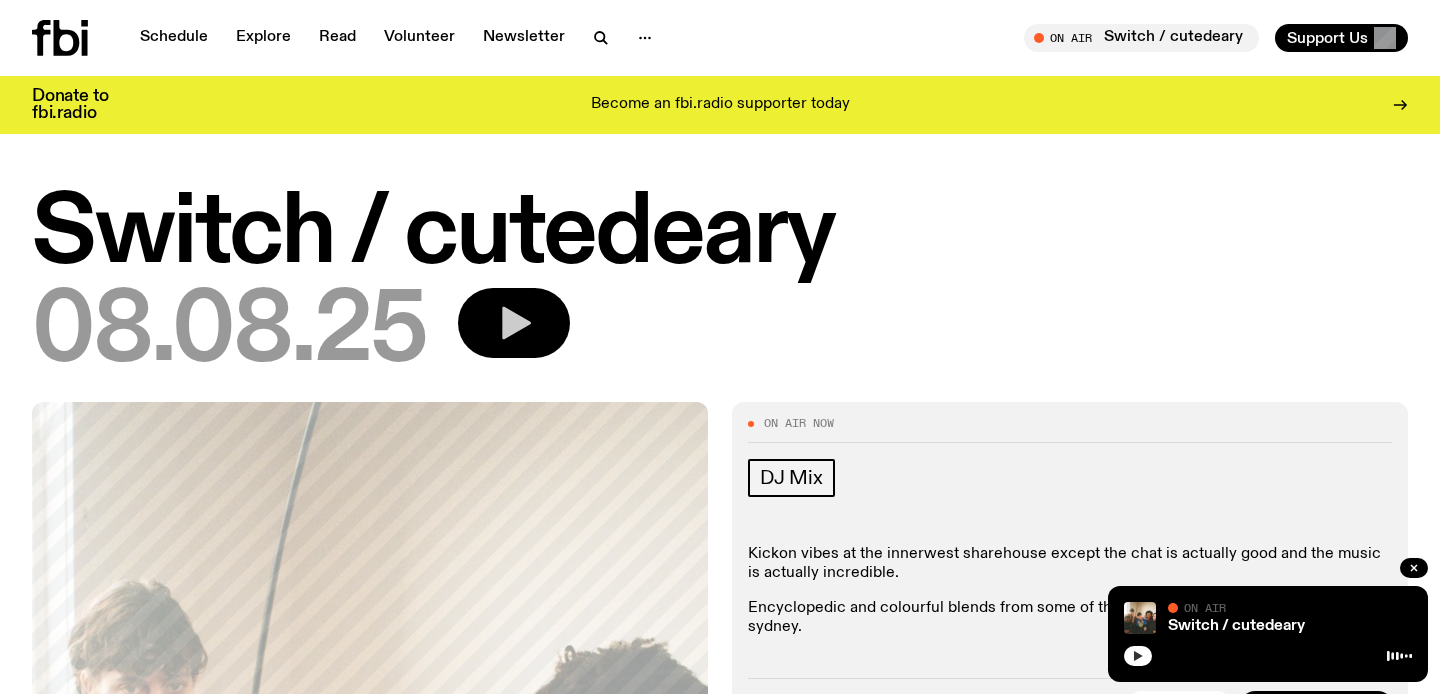 click 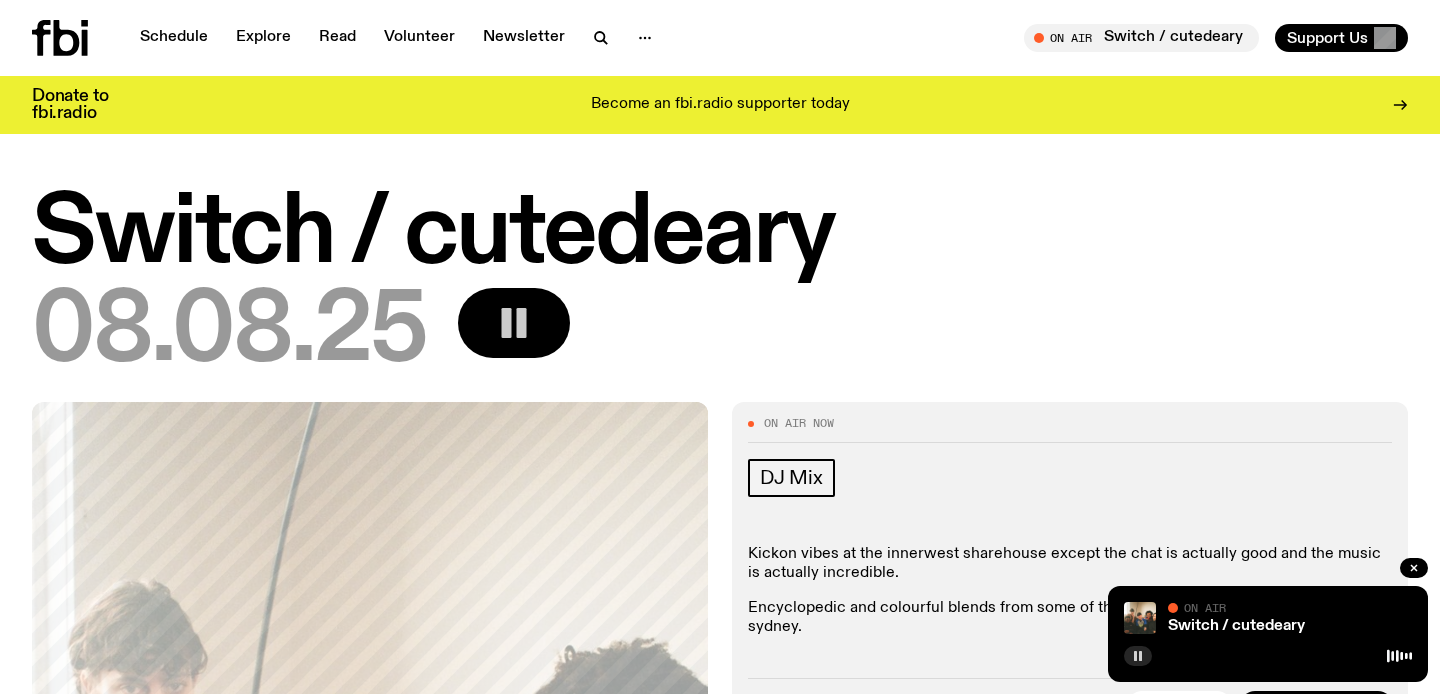 click 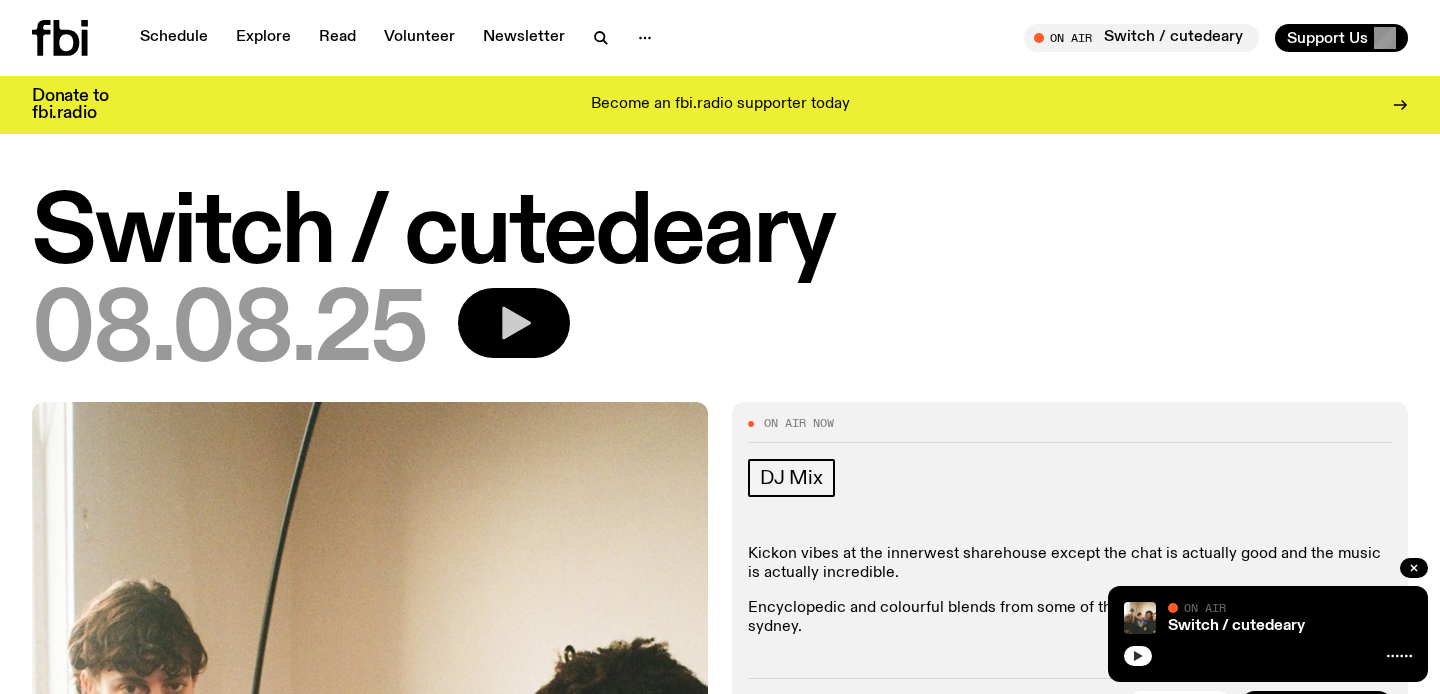 click 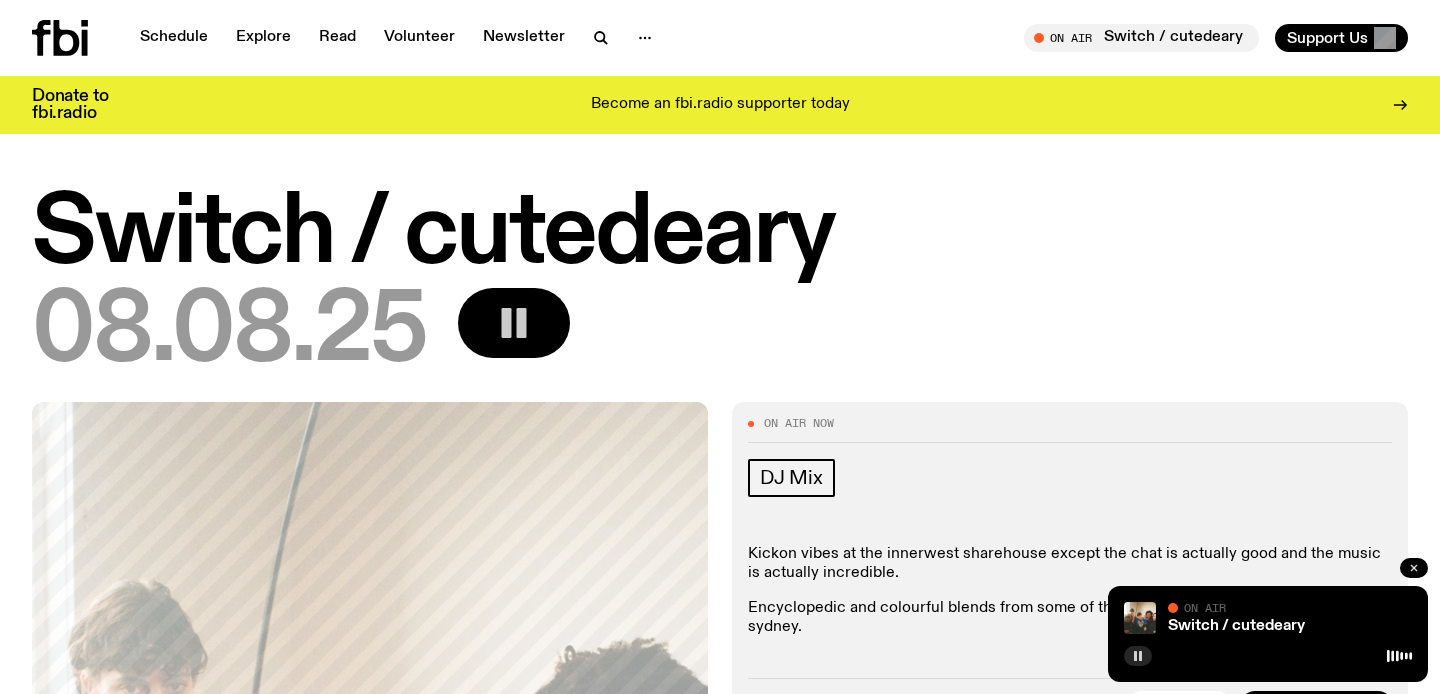 click 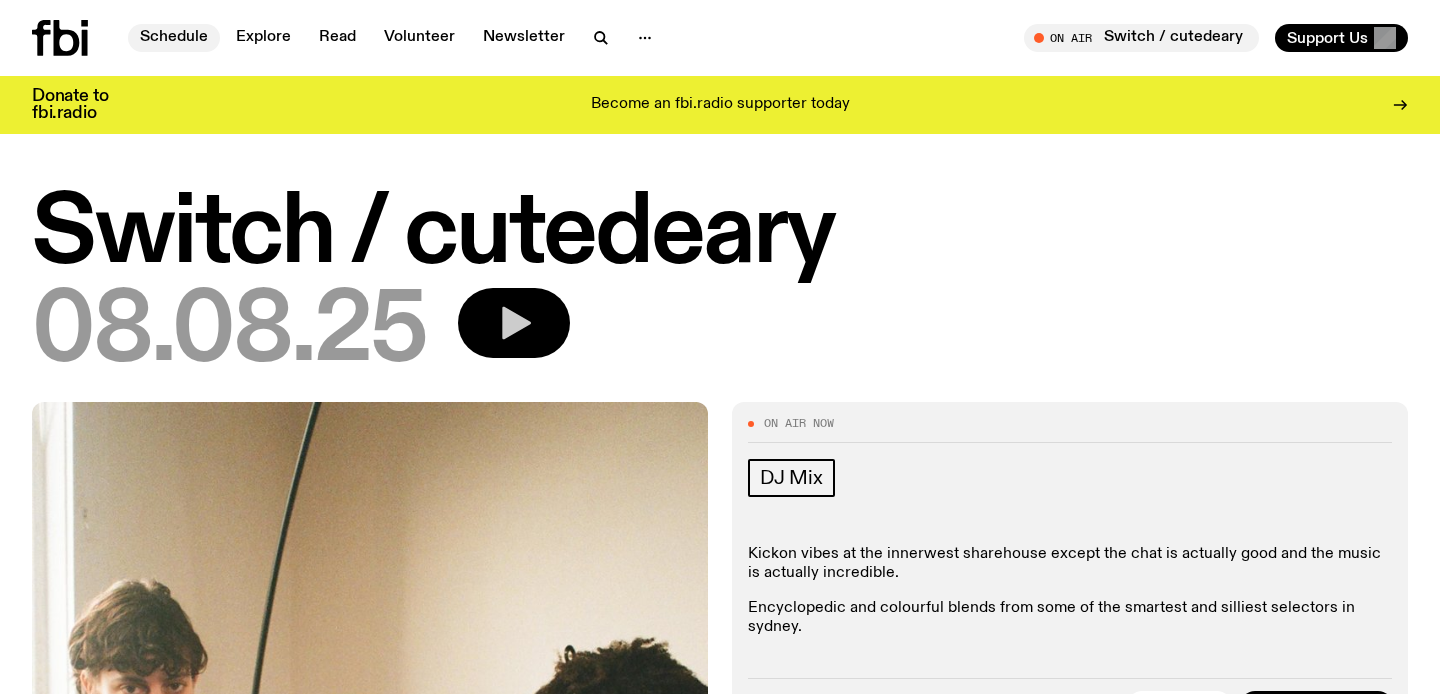 click on "Schedule" at bounding box center (174, 38) 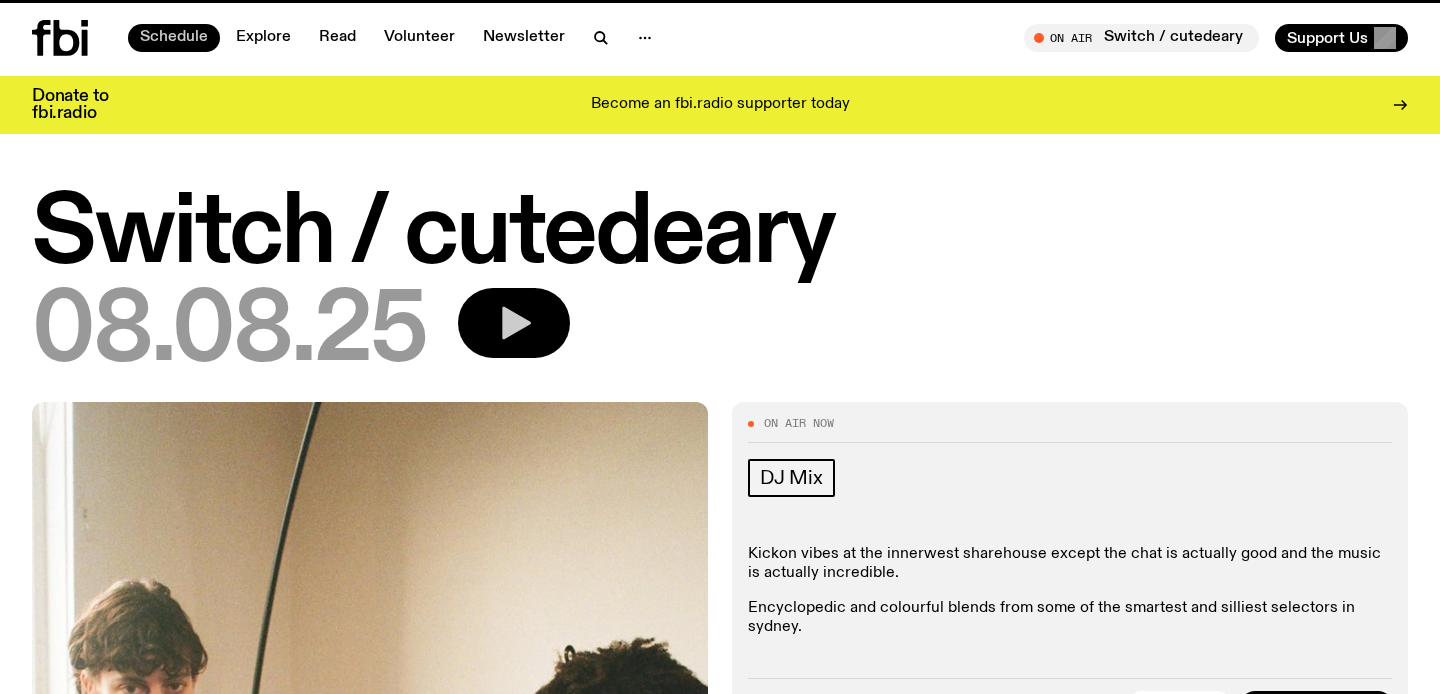 click on "Schedule" at bounding box center (174, 38) 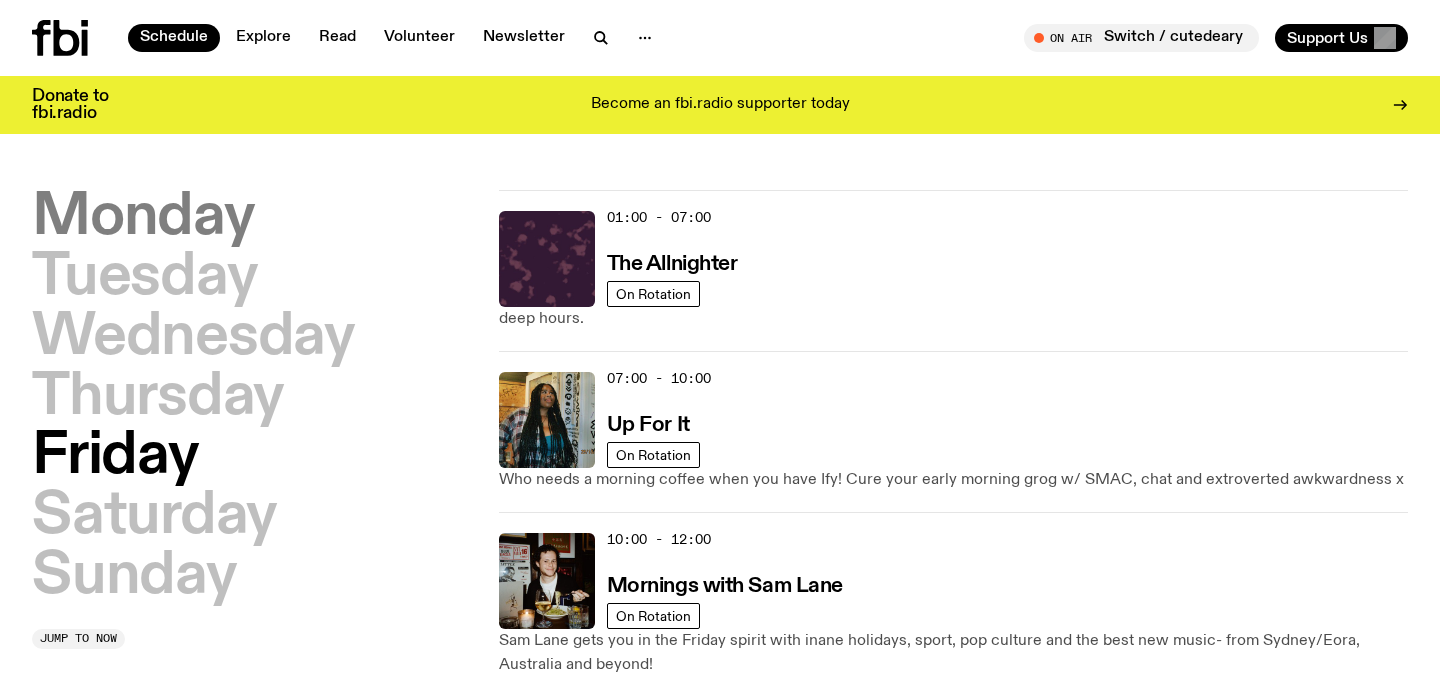 click on "Monday" at bounding box center (143, 218) 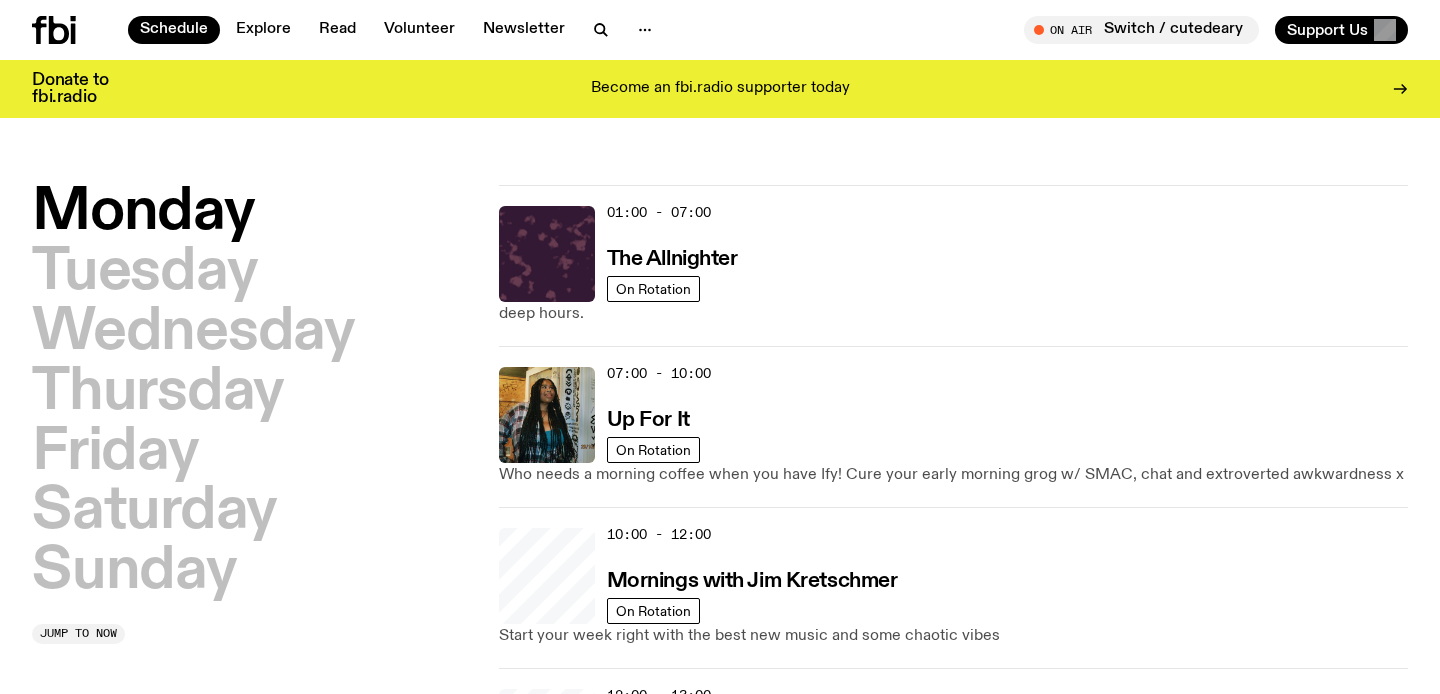 scroll, scrollTop: 56, scrollLeft: 0, axis: vertical 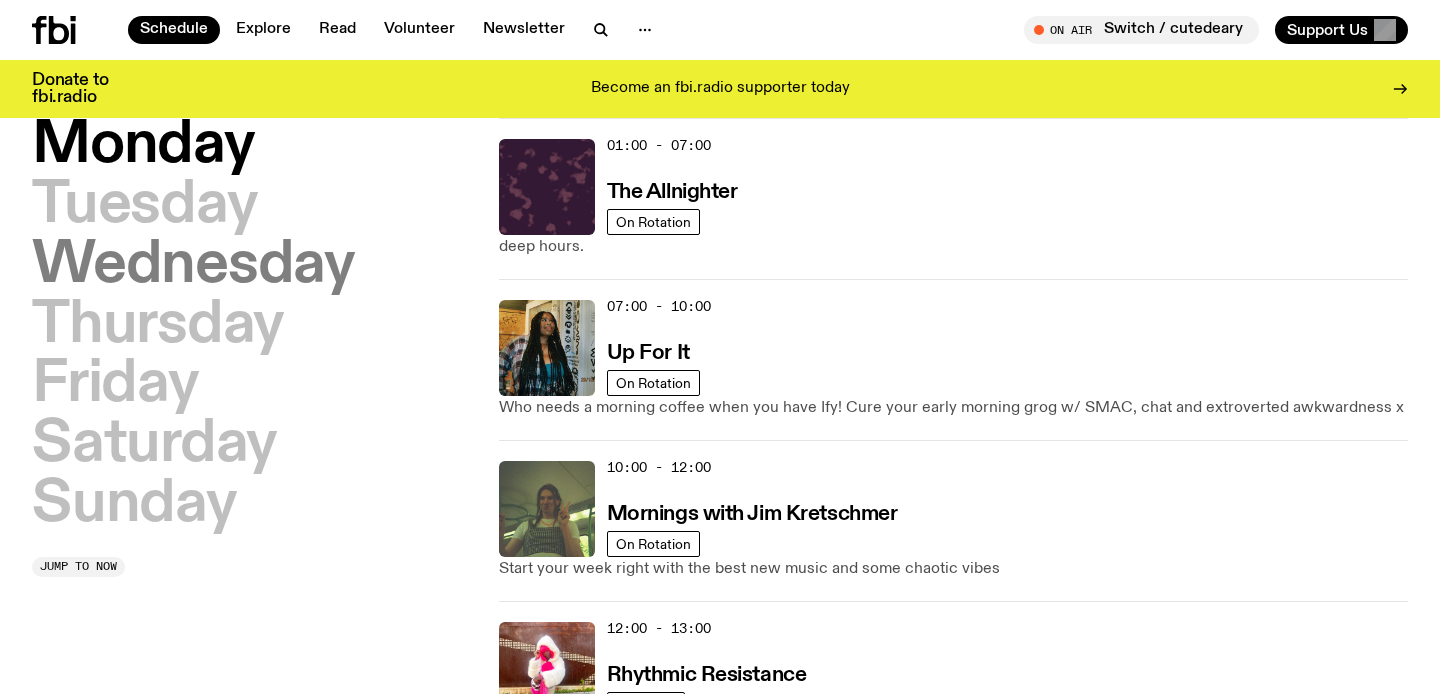 click on "Wednesday" at bounding box center (193, 266) 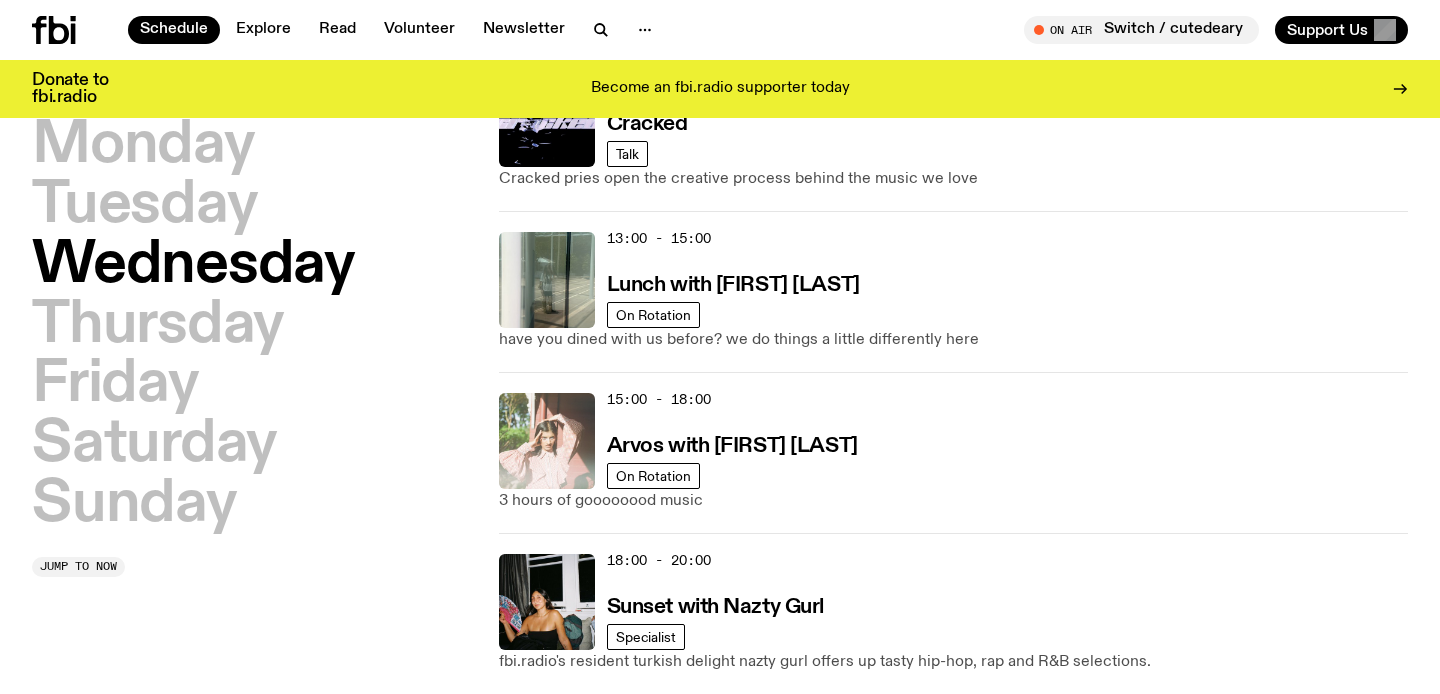 scroll, scrollTop: 616, scrollLeft: 0, axis: vertical 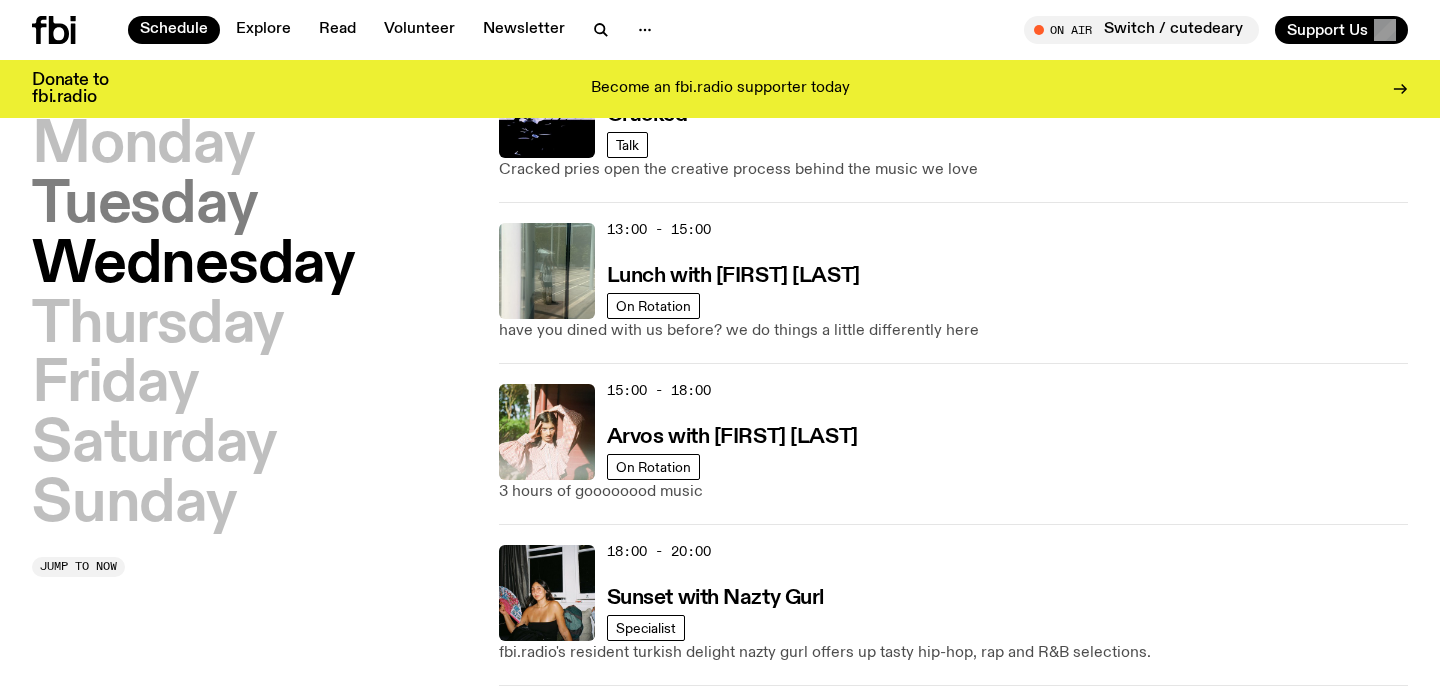 click on "Tuesday" at bounding box center [144, 206] 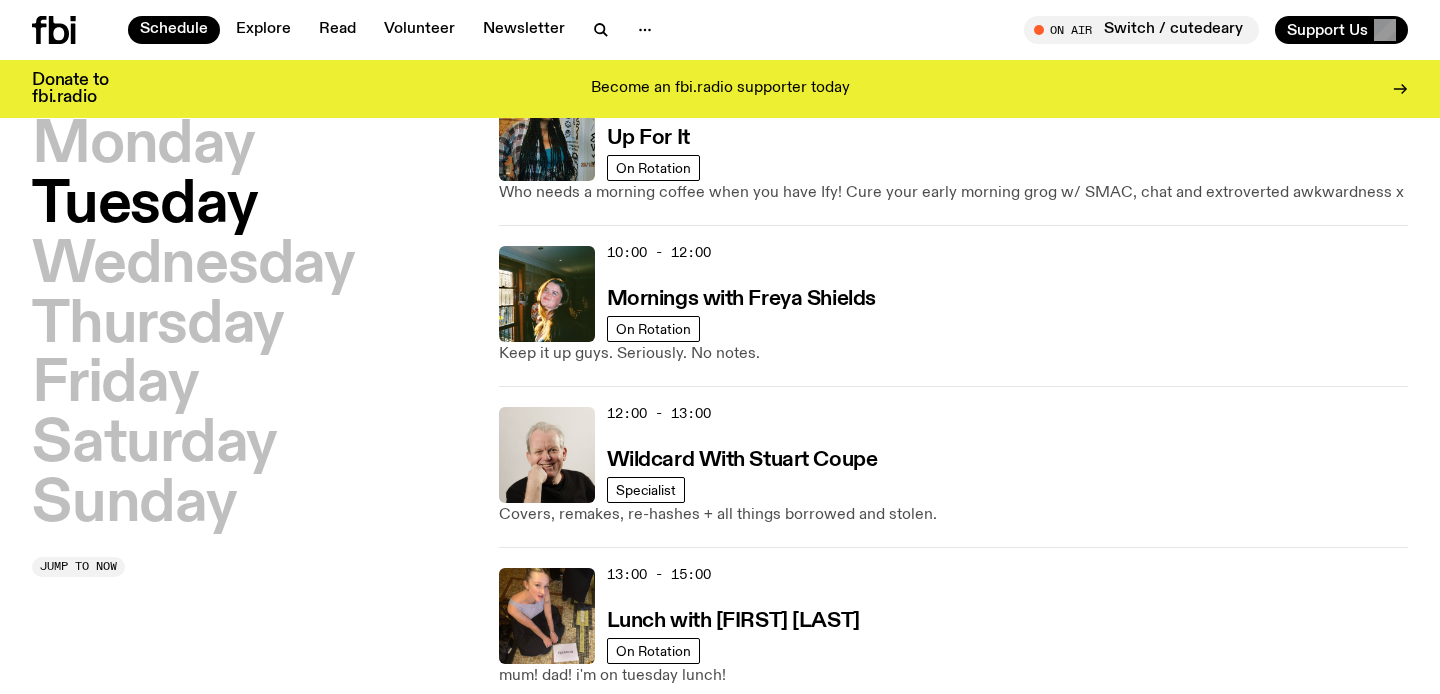 scroll, scrollTop: 280, scrollLeft: 0, axis: vertical 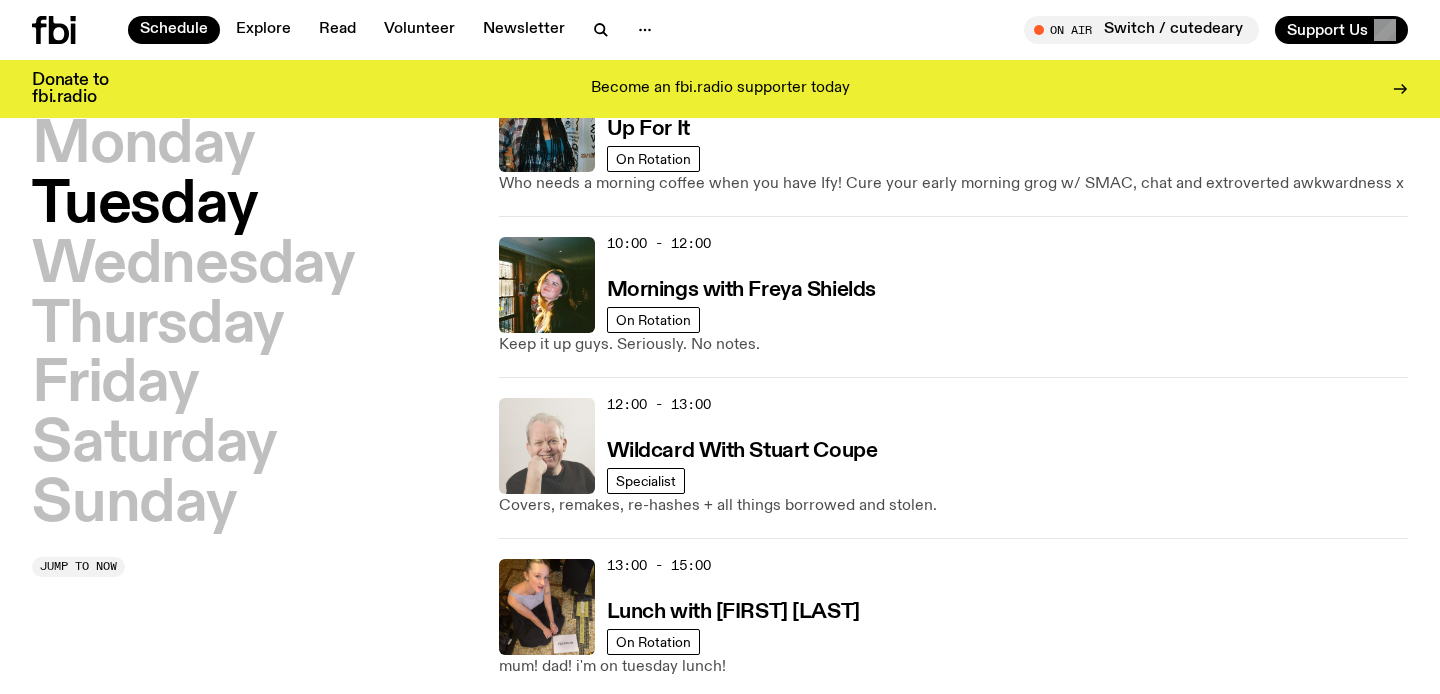 click 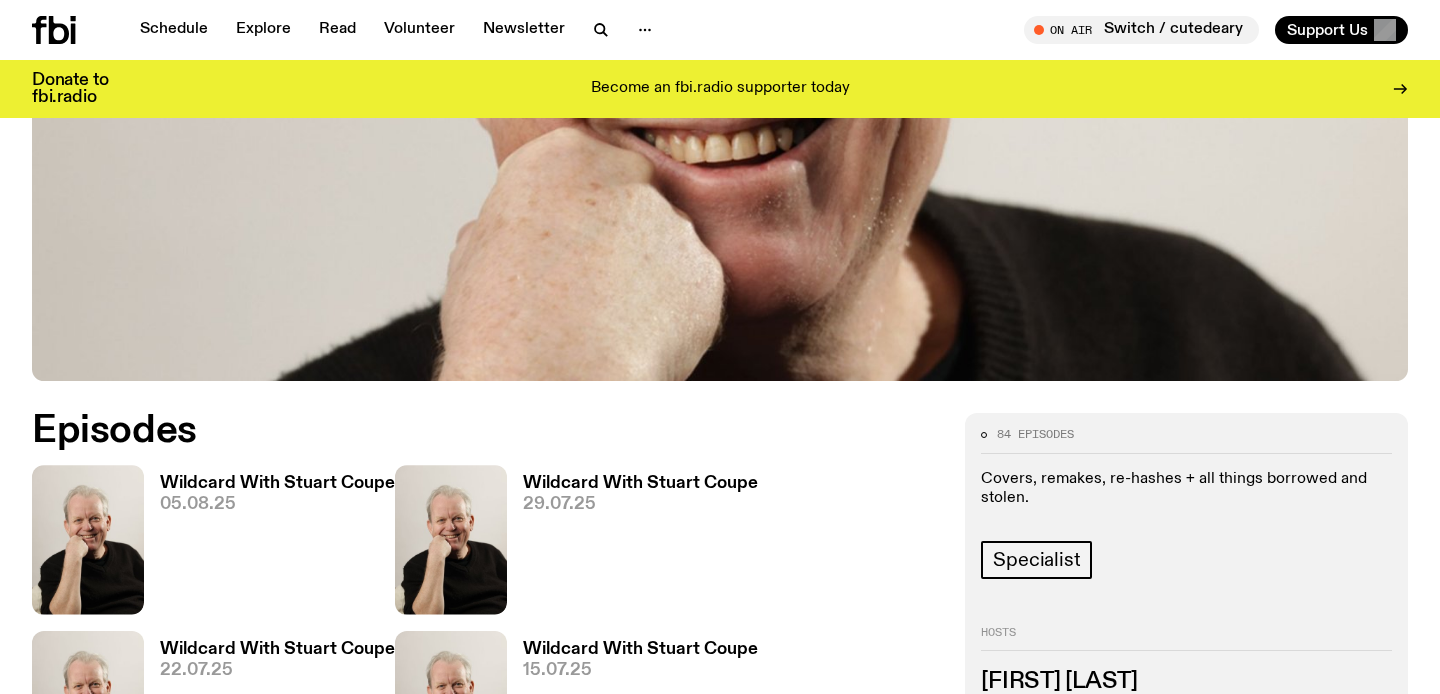 scroll, scrollTop: 673, scrollLeft: 0, axis: vertical 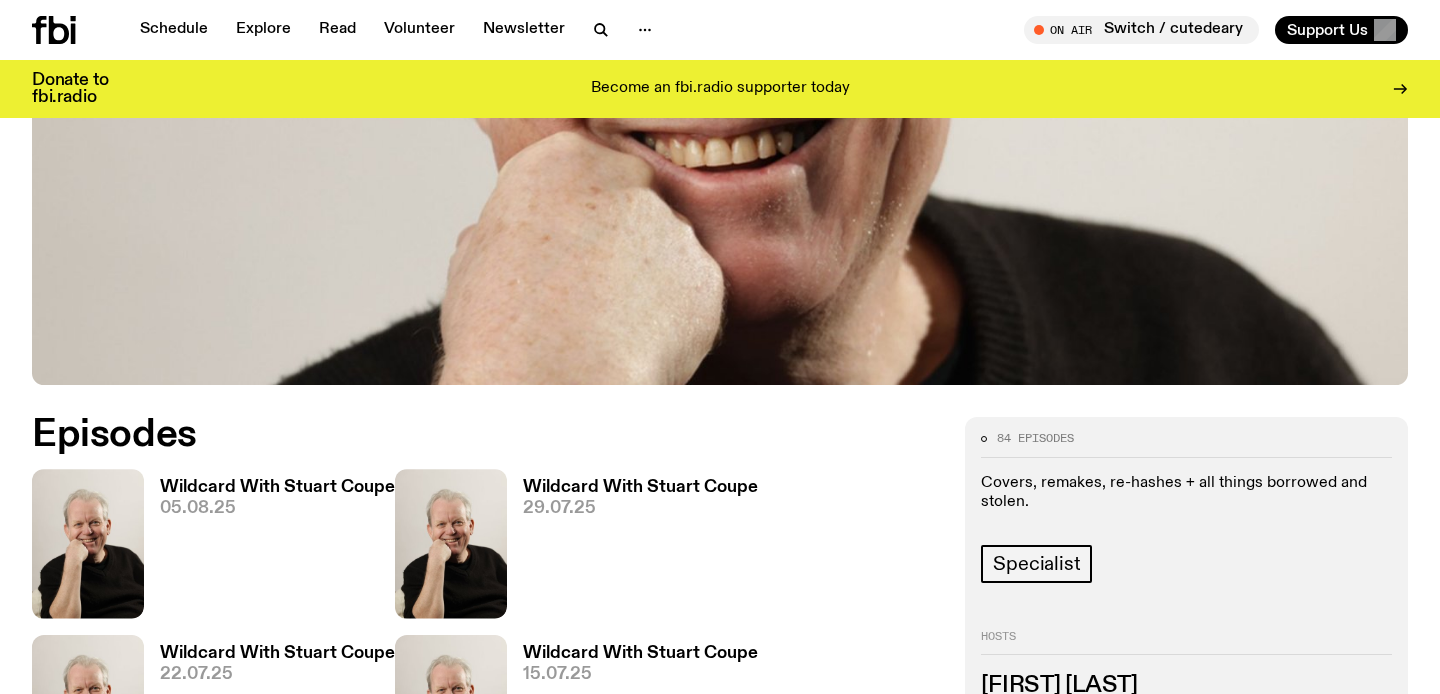 click on "Wildcard With Stuart Coupe" at bounding box center (277, 487) 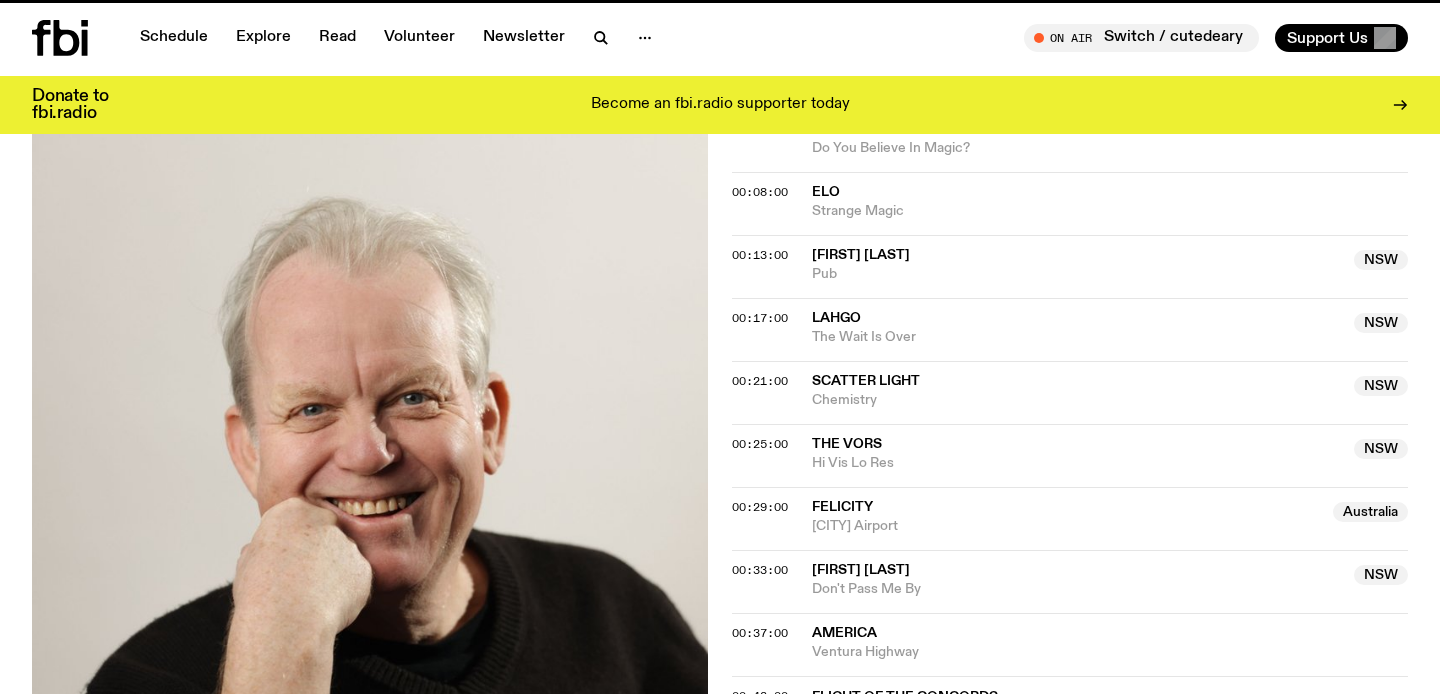 scroll, scrollTop: 0, scrollLeft: 0, axis: both 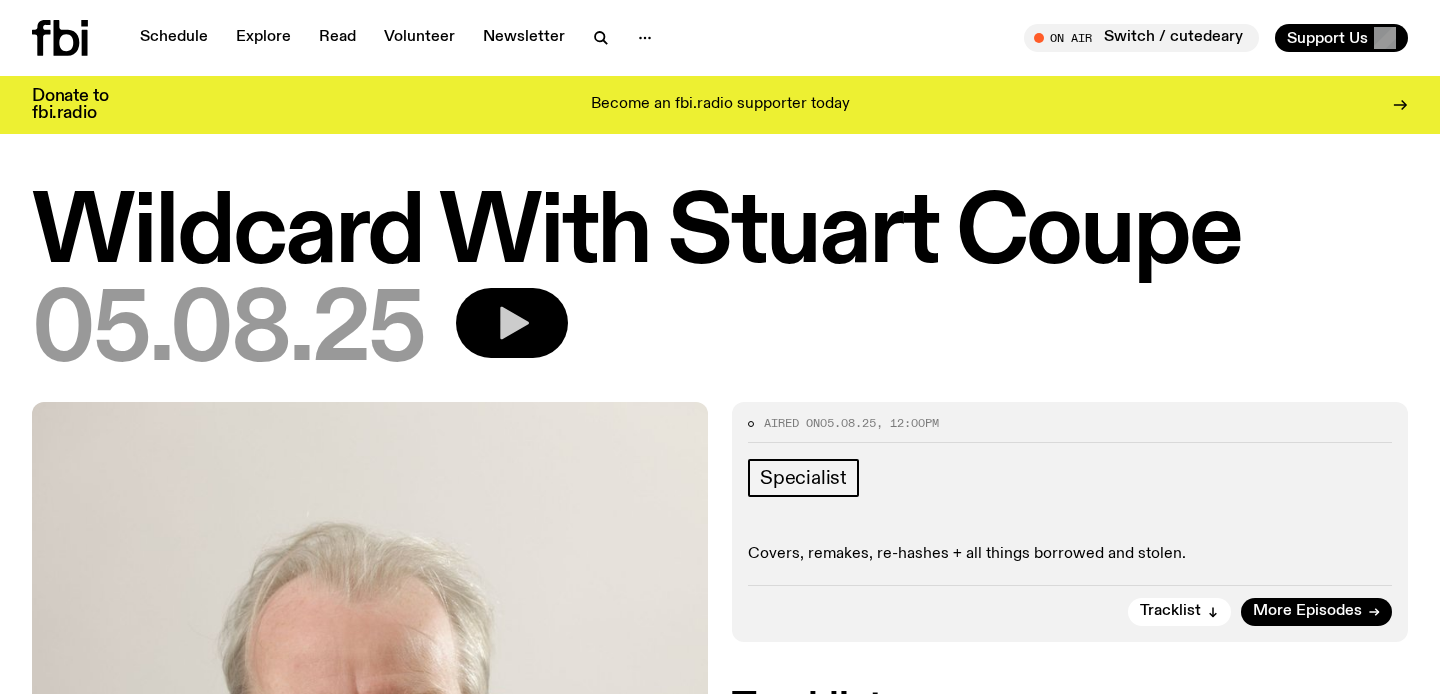 click 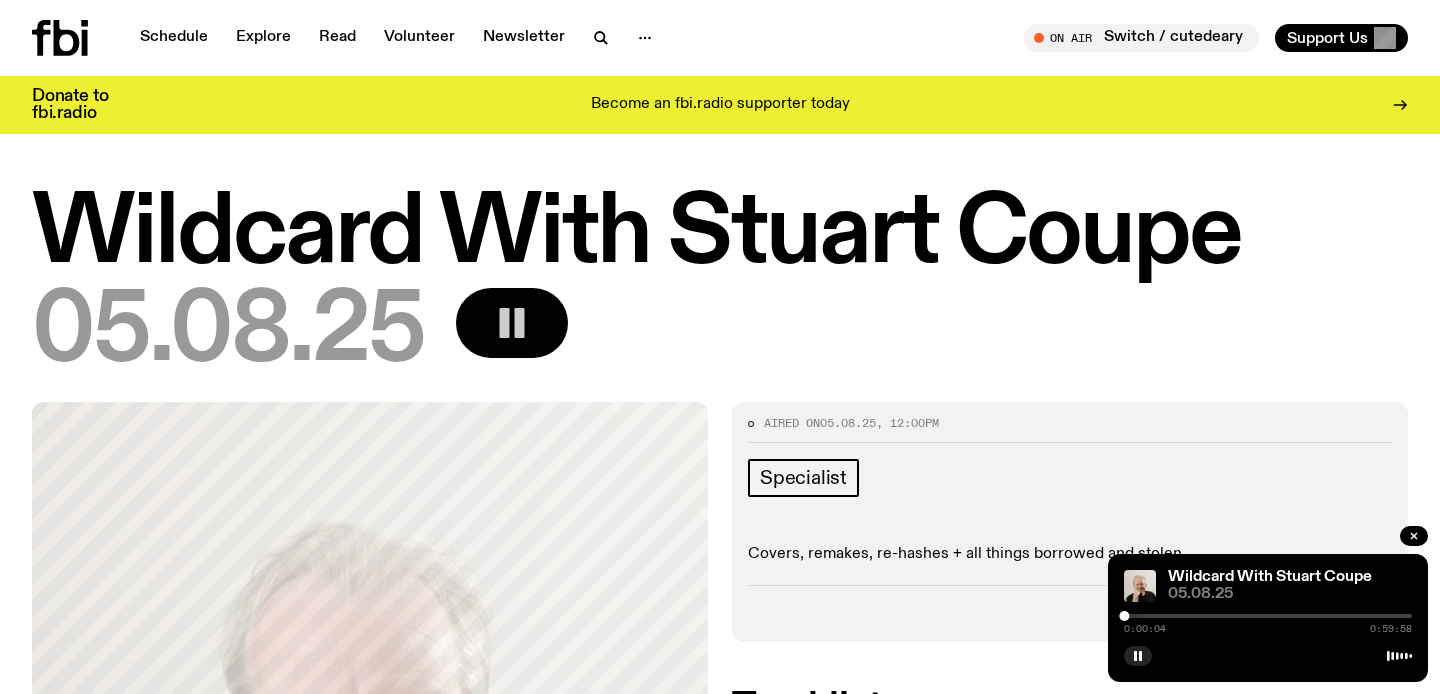 click 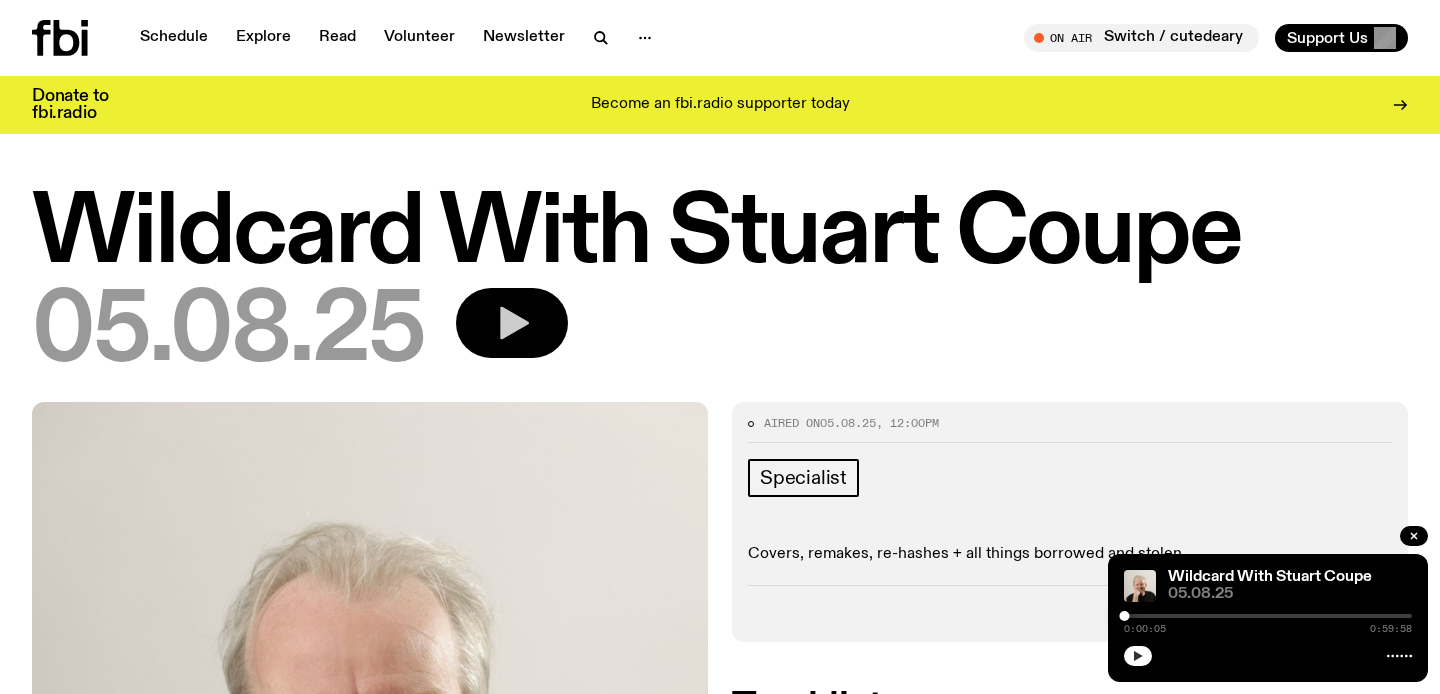 click at bounding box center [1138, 656] 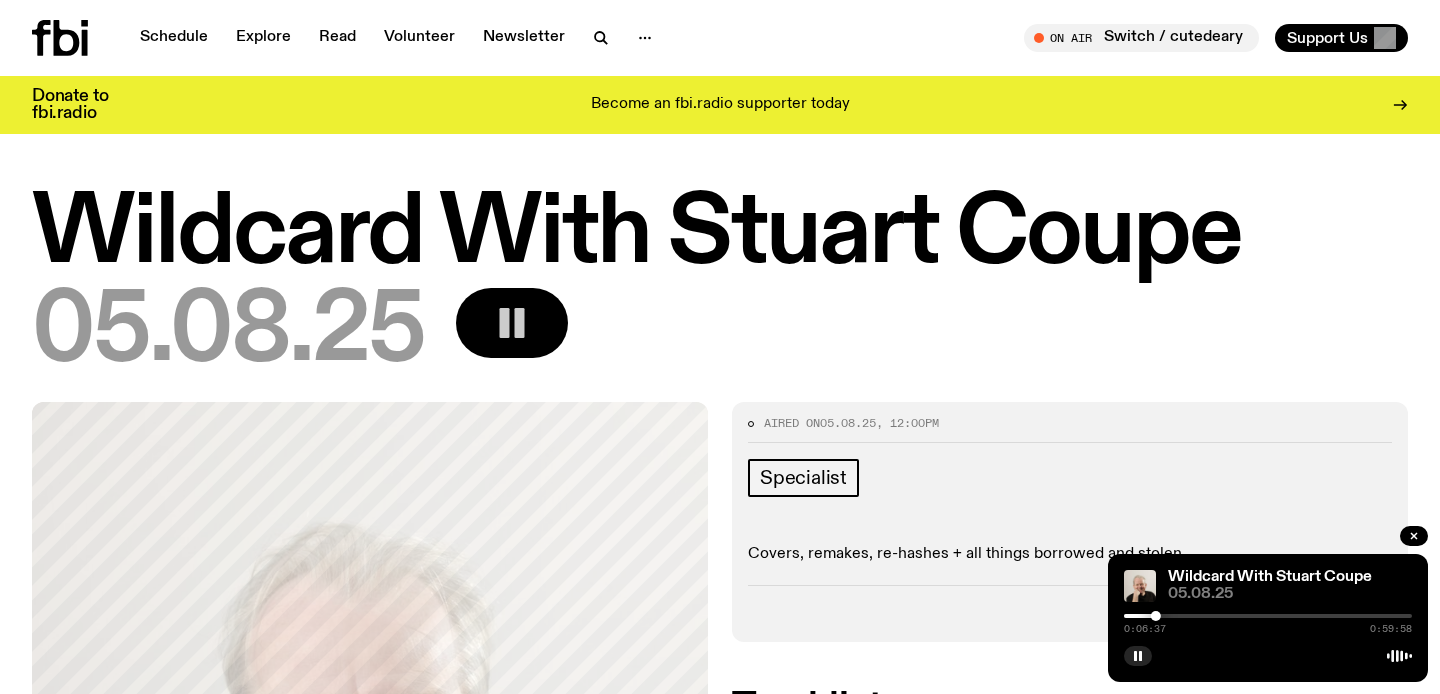 click 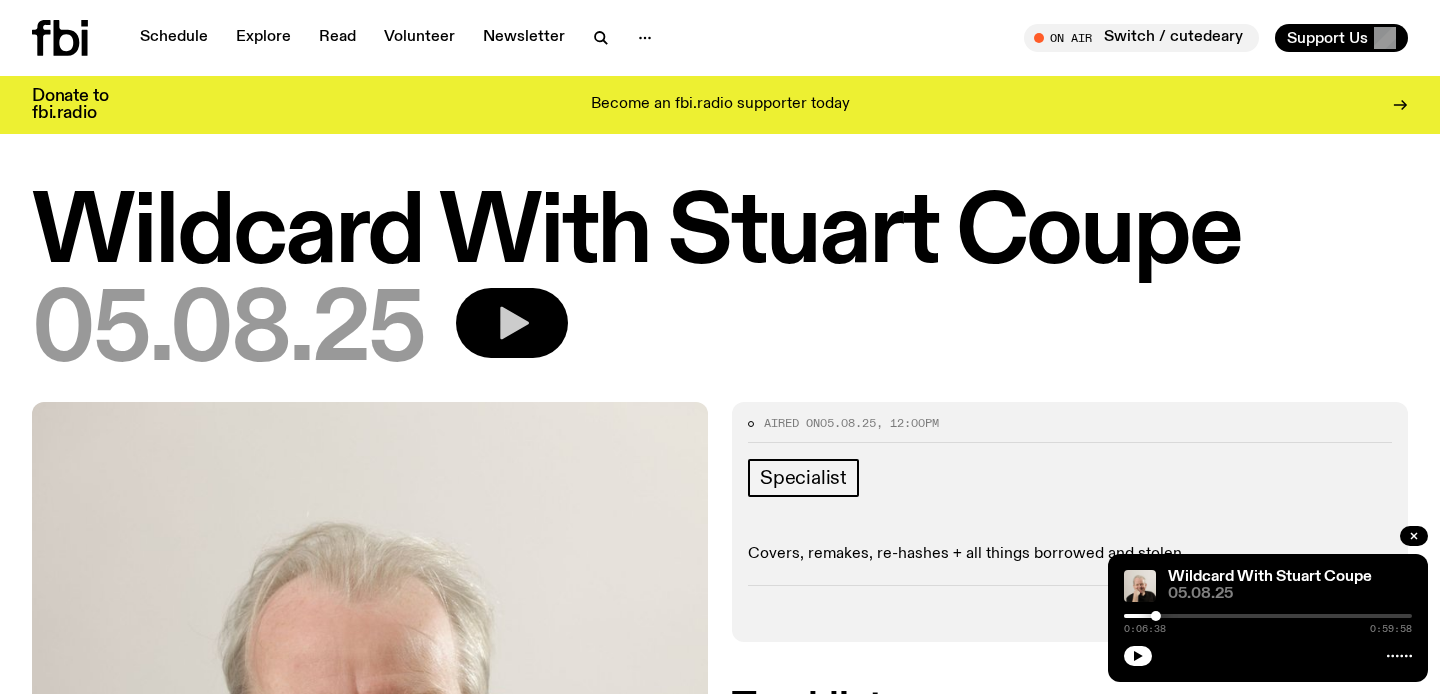 click 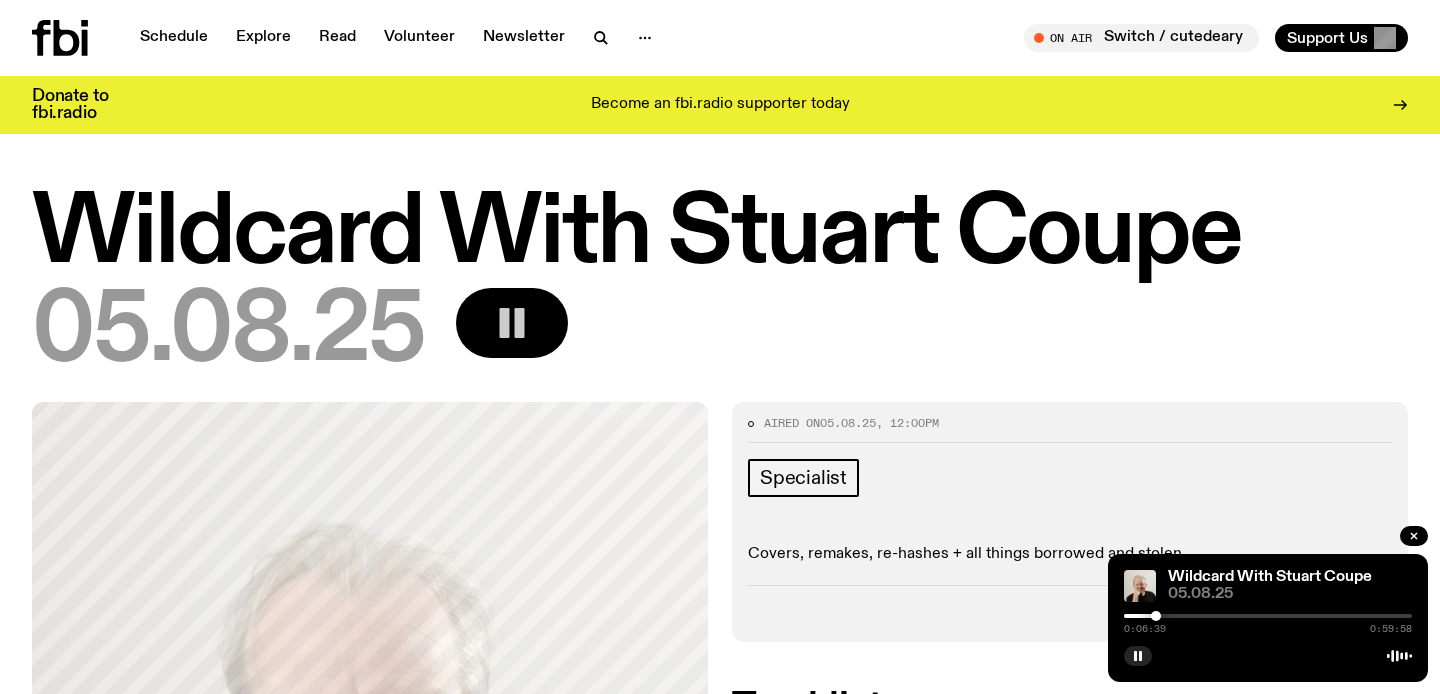 click on "Covers, remakes, re-hashes + all things borrowed and stolen." 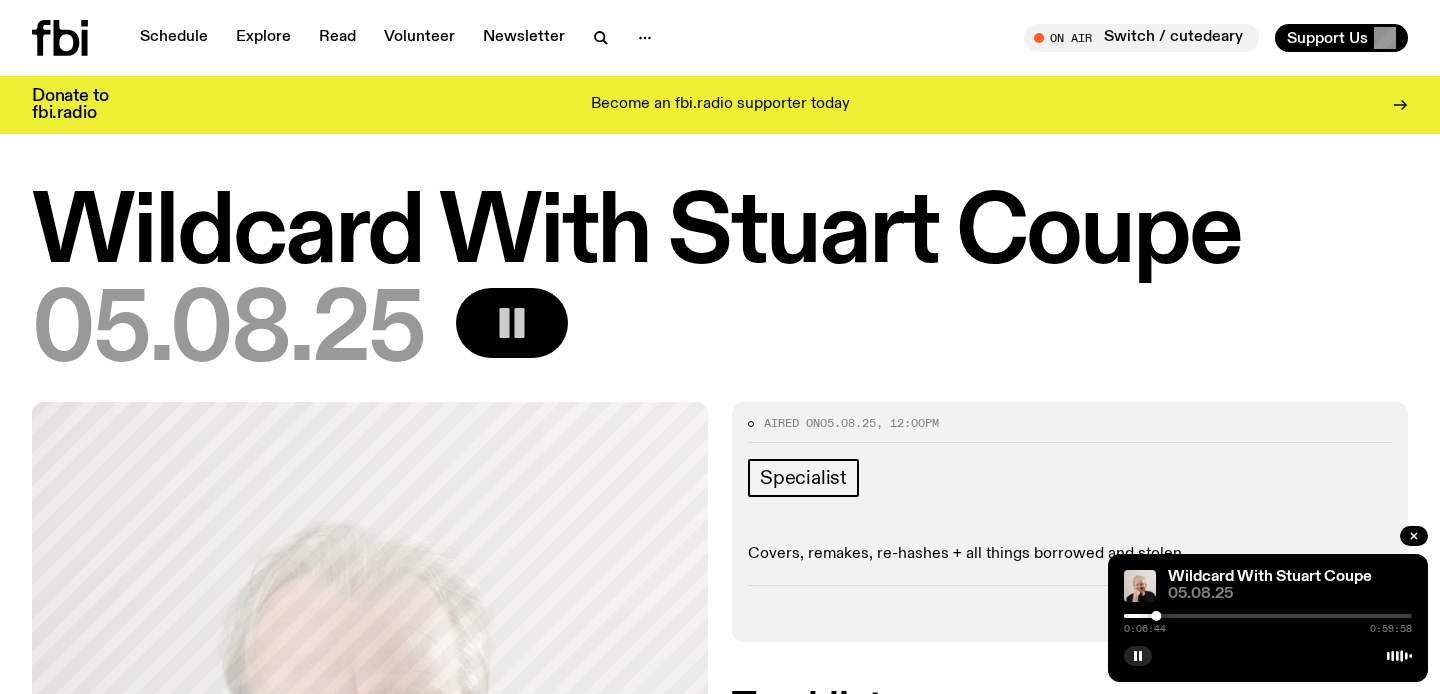 click on "[FIRST] [LAST] [DATE] [TIME] [TIME]" at bounding box center (1268, 618) 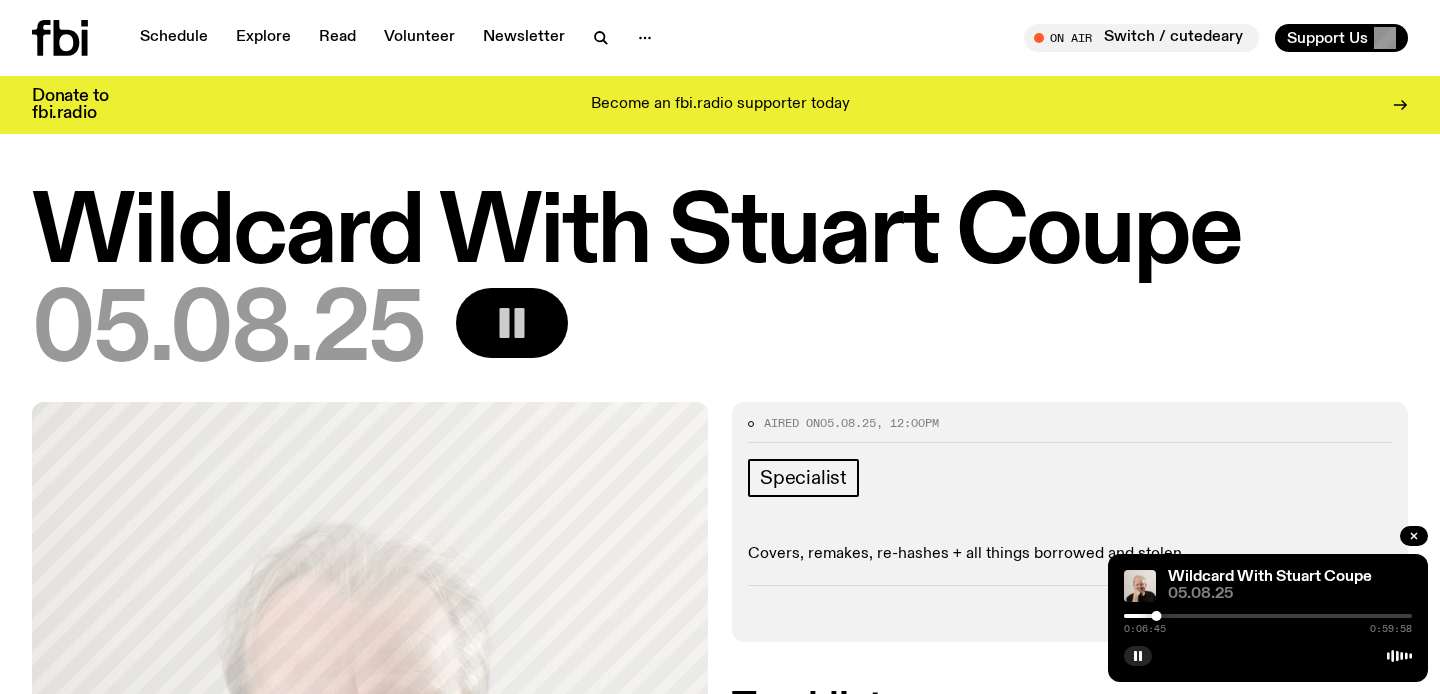 click on "0:06:45 0:59:58" at bounding box center [1268, 622] 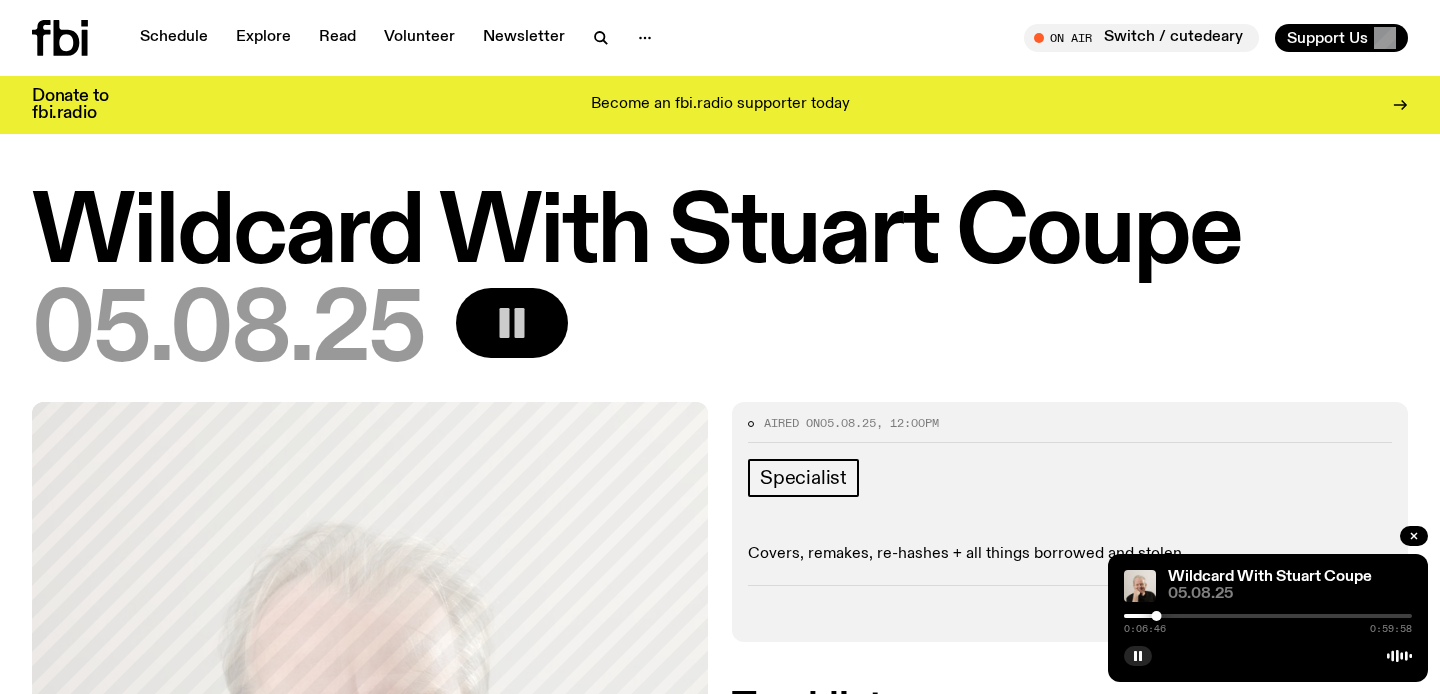 click at bounding box center (1268, 616) 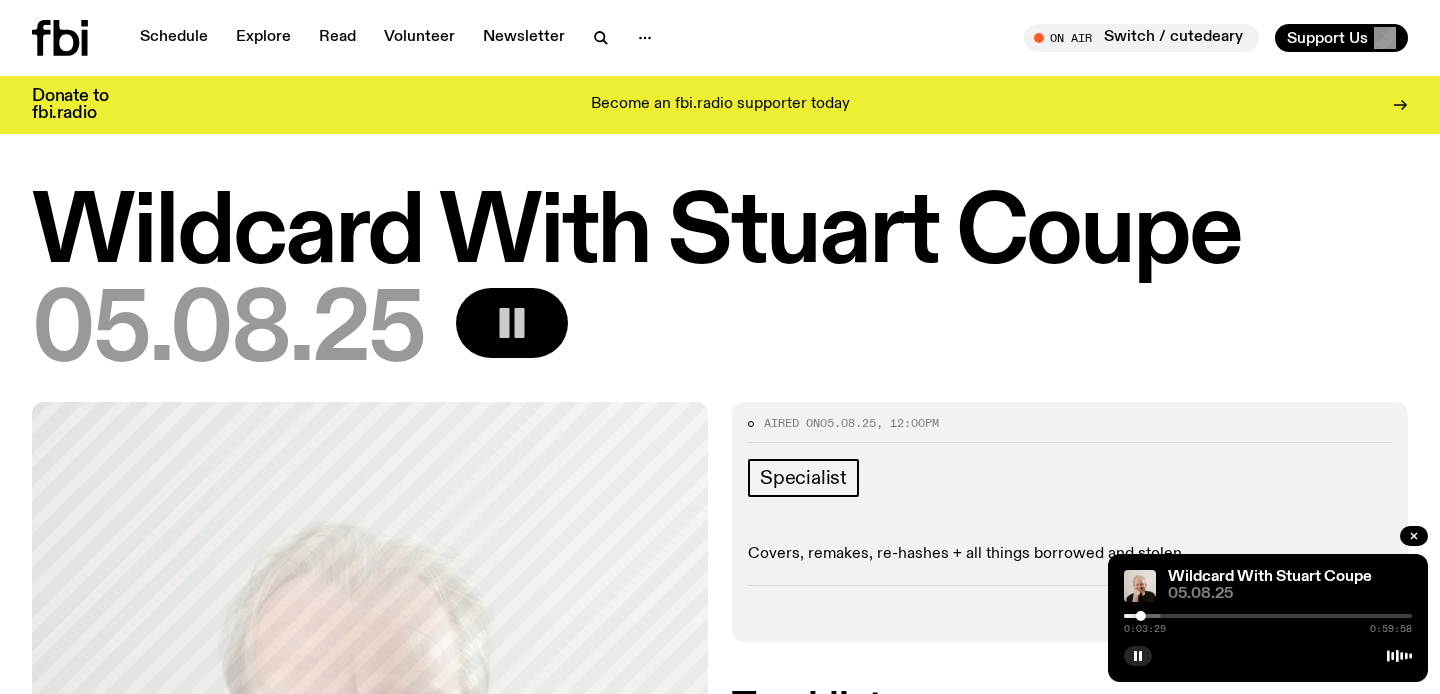 click on "[FIRST] [LAST] [DATE] [TIME] [TIME]" at bounding box center [1268, 618] 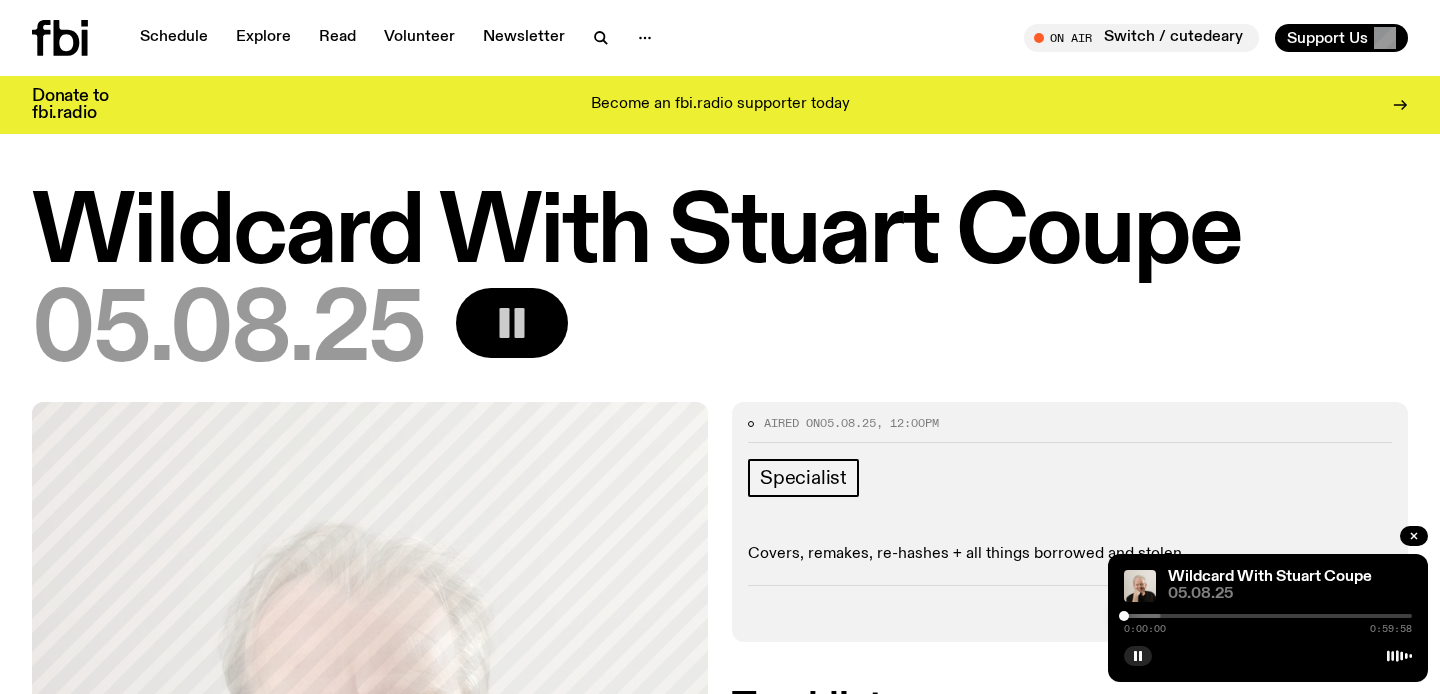 drag, startPoint x: 1138, startPoint y: 614, endPoint x: 1112, endPoint y: 619, distance: 26.476404 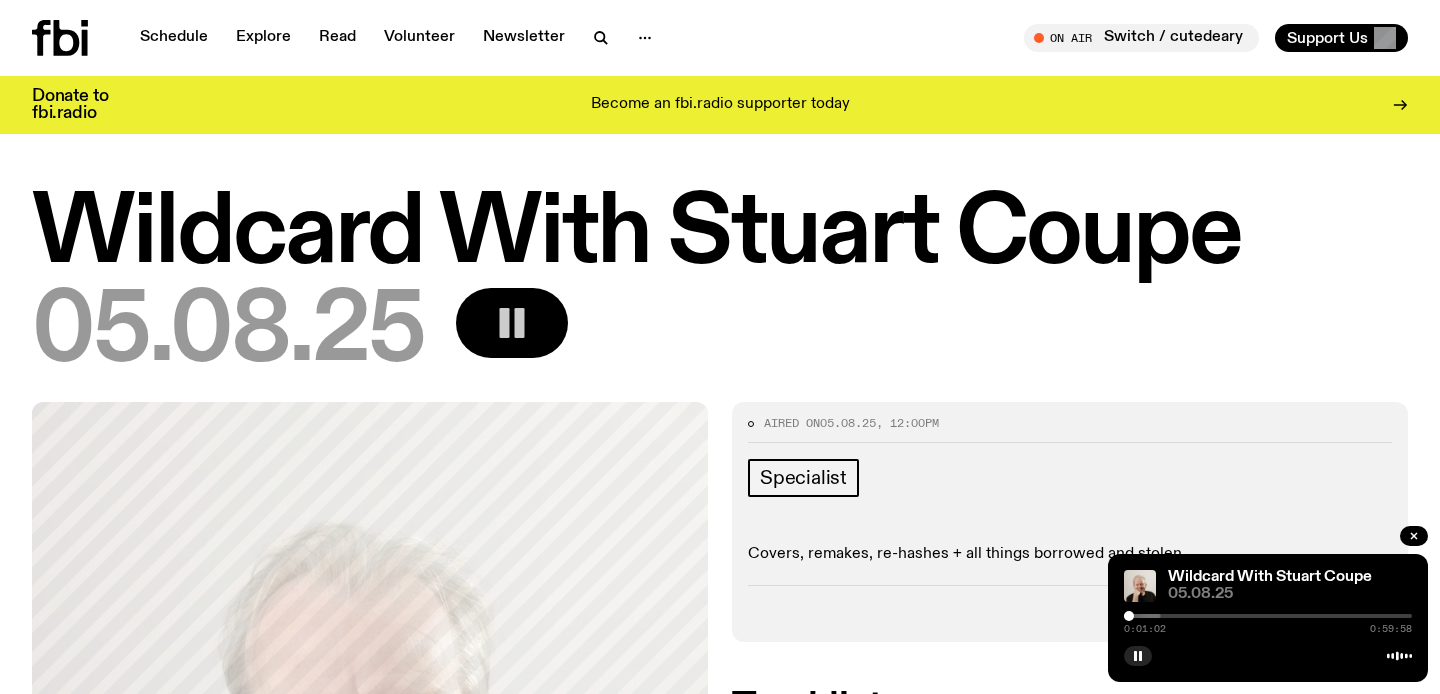 click at bounding box center (1129, 616) 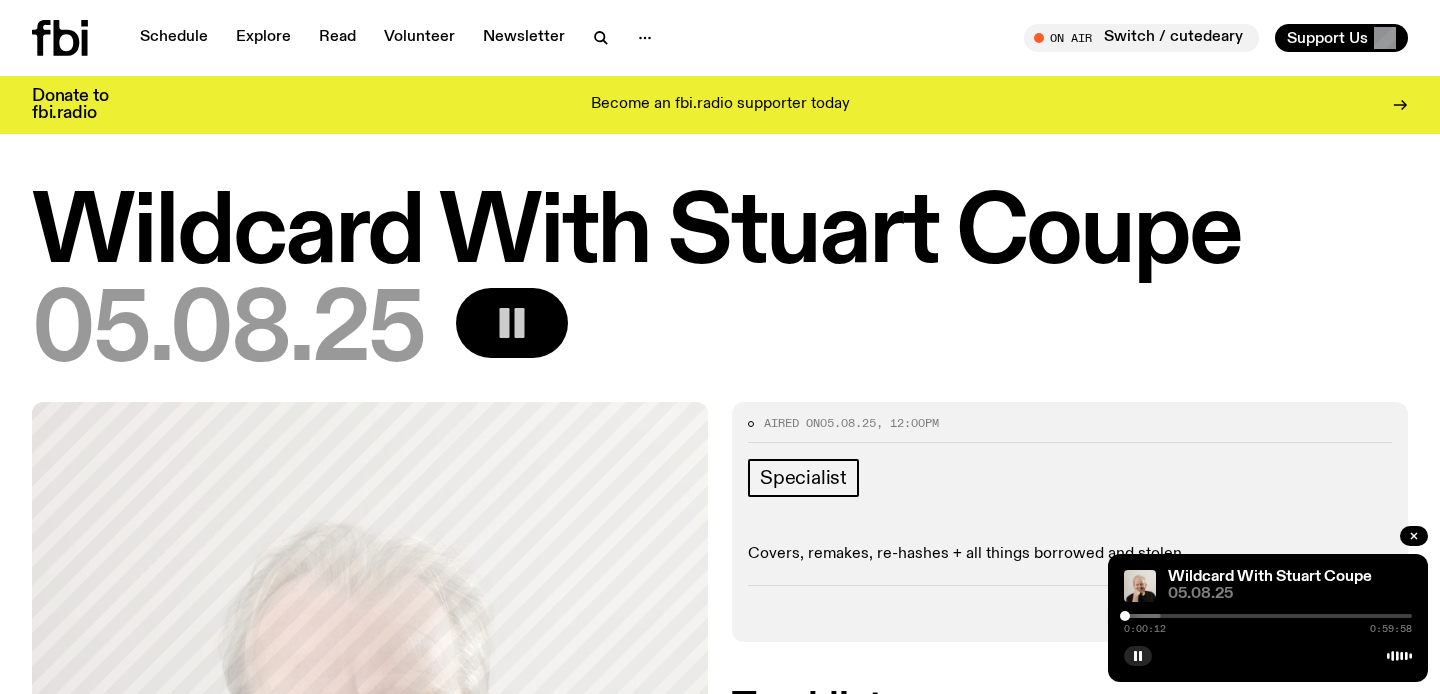 click at bounding box center (1125, 616) 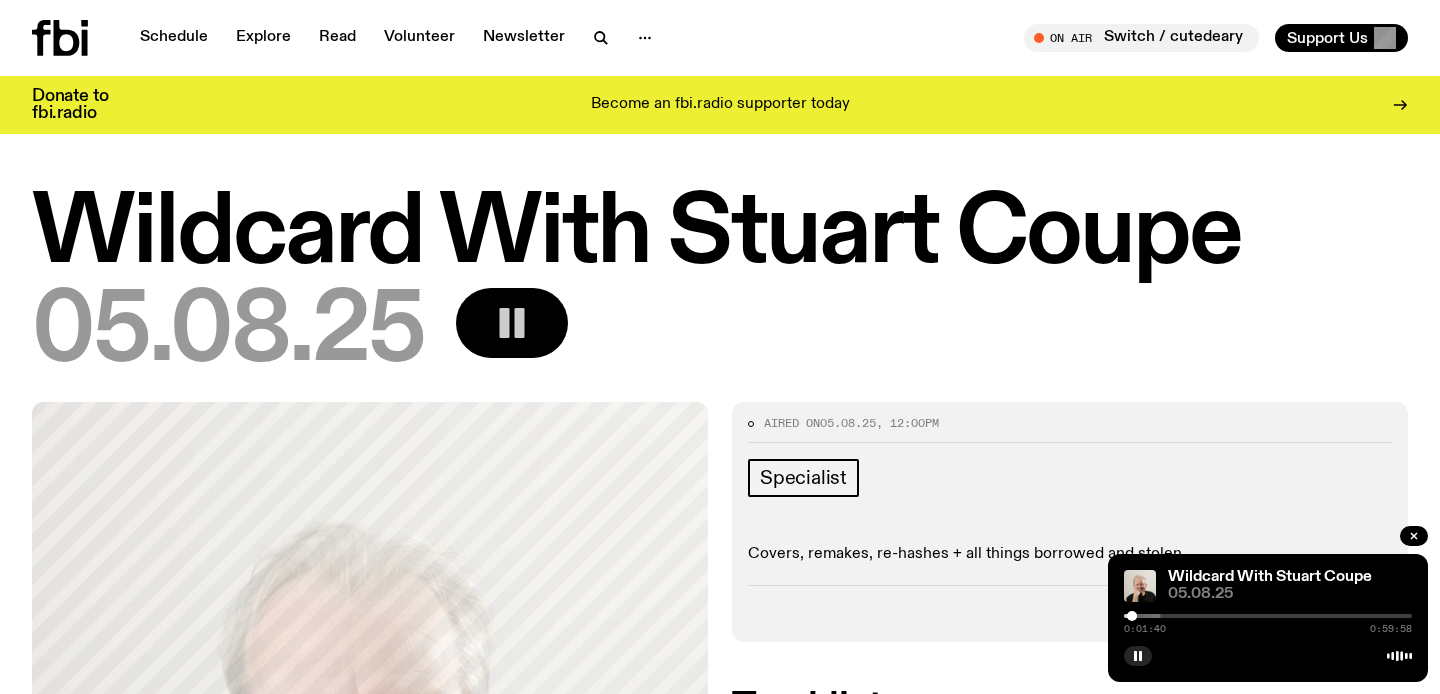 click at bounding box center (988, 616) 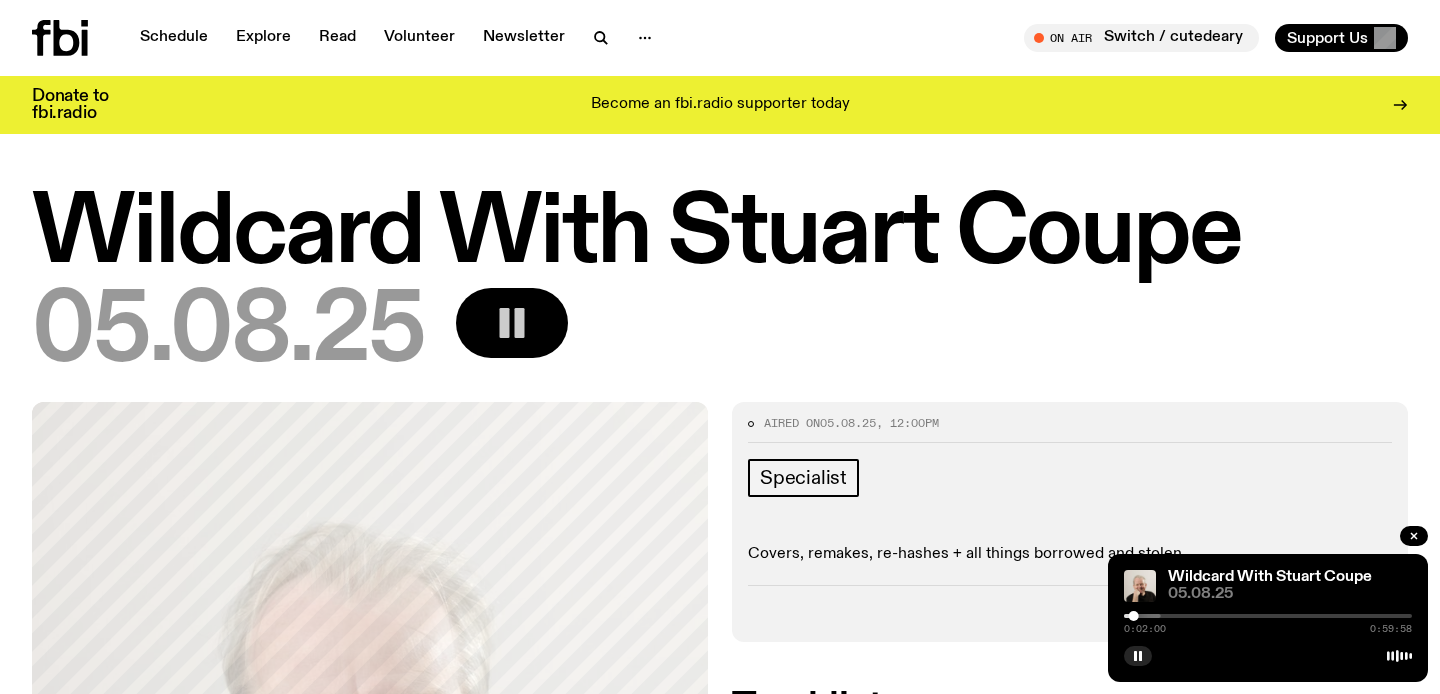 click at bounding box center (990, 616) 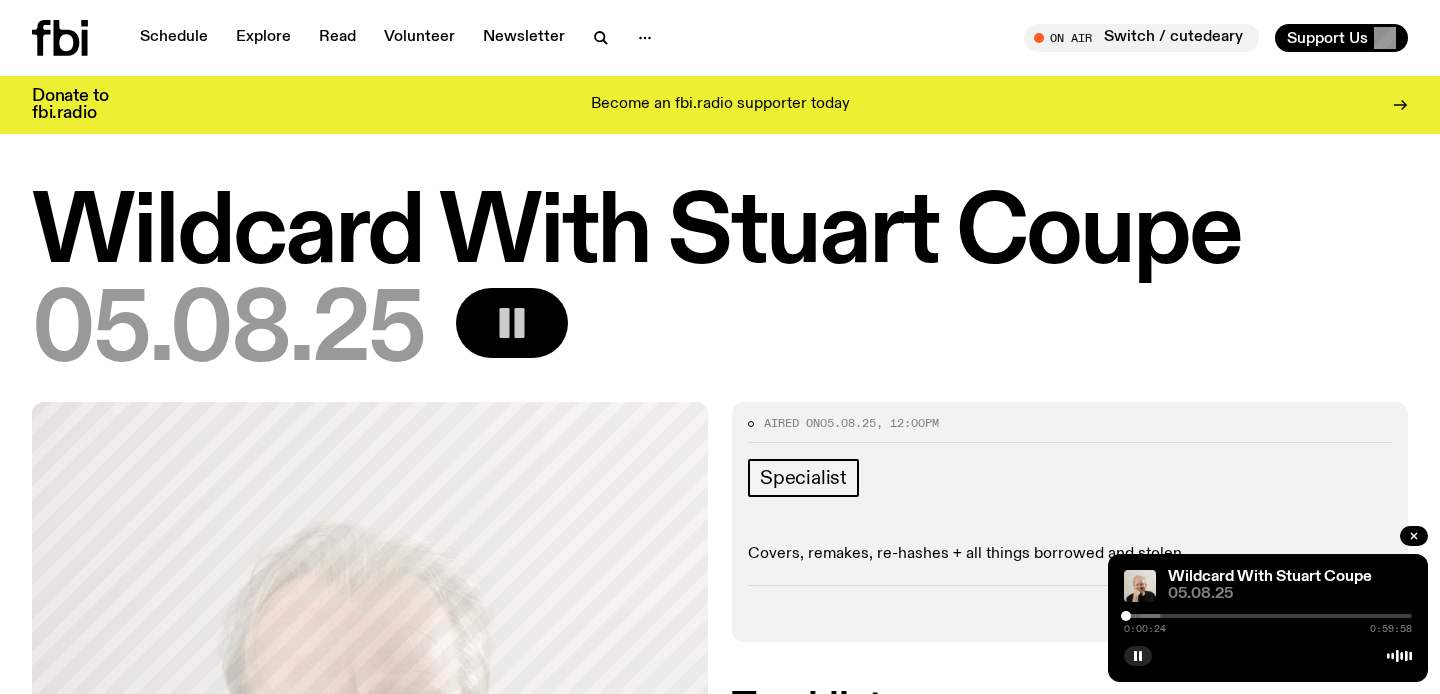 click at bounding box center [1126, 616] 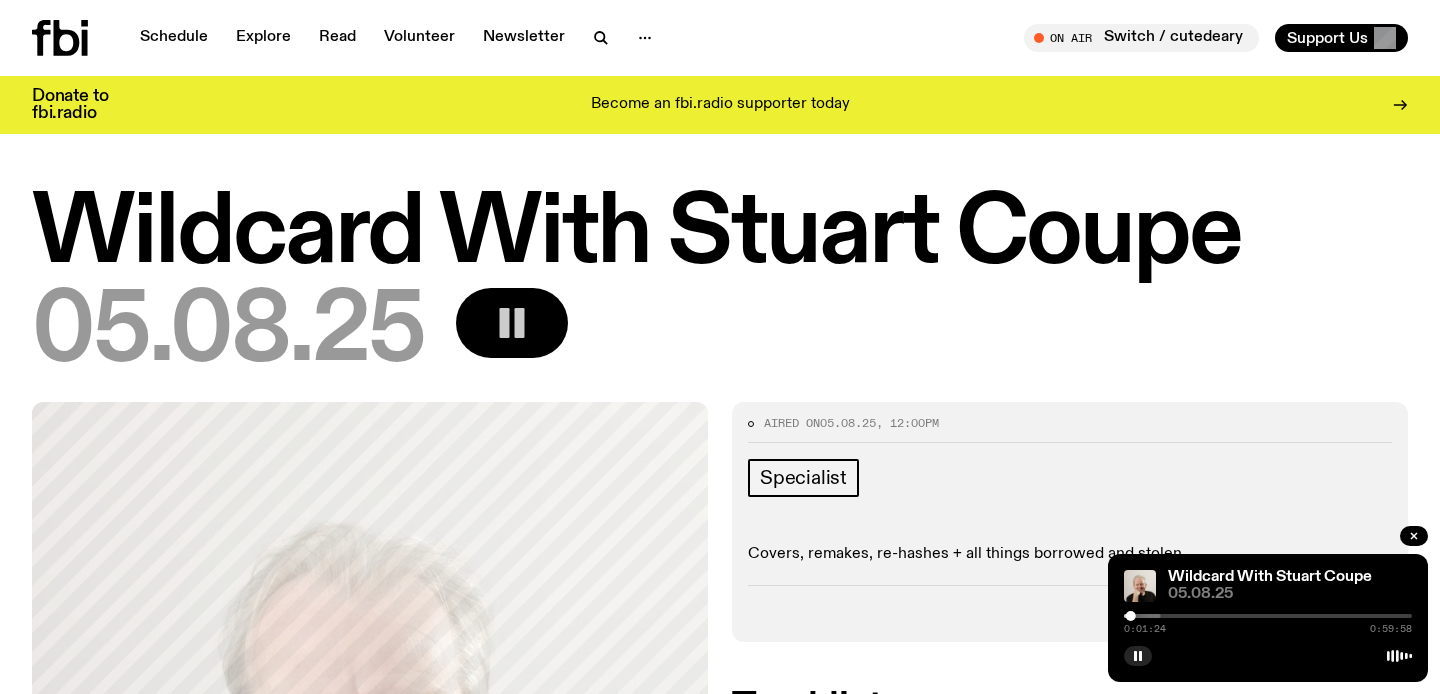 click at bounding box center [987, 616] 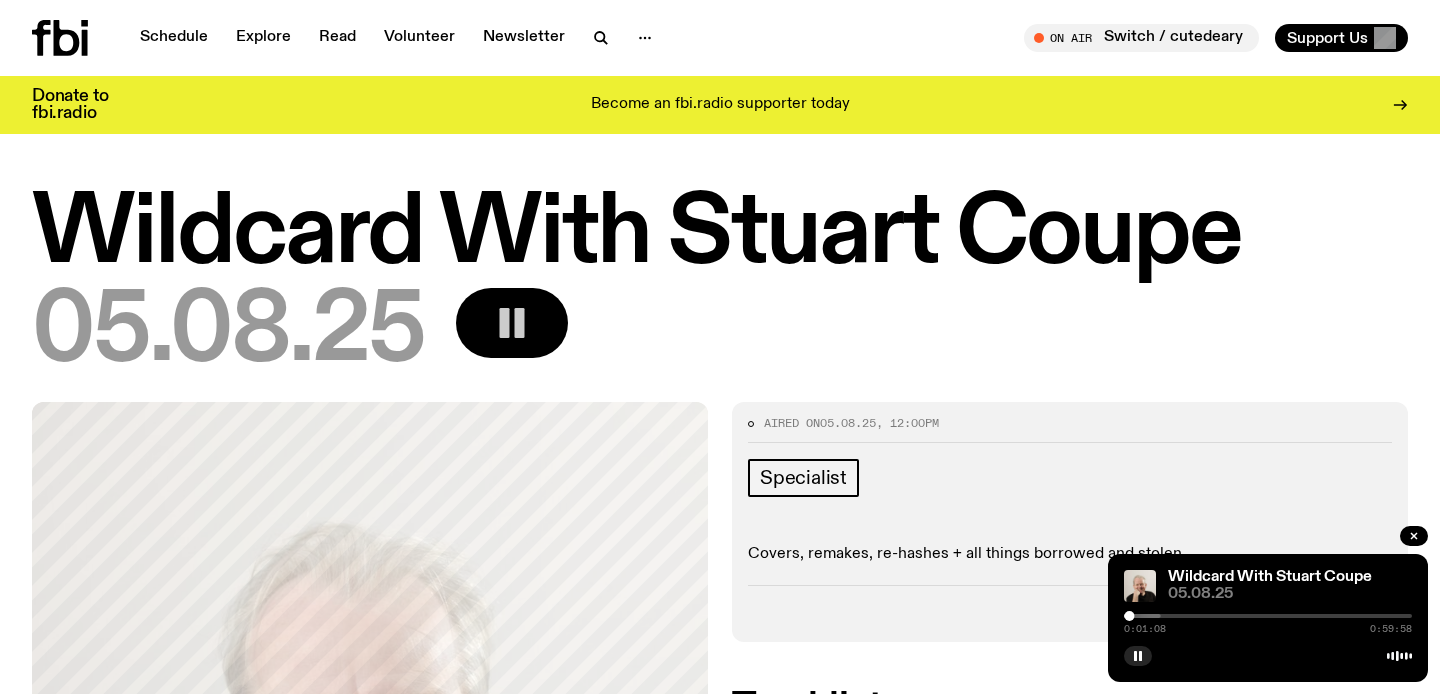 click at bounding box center [1129, 616] 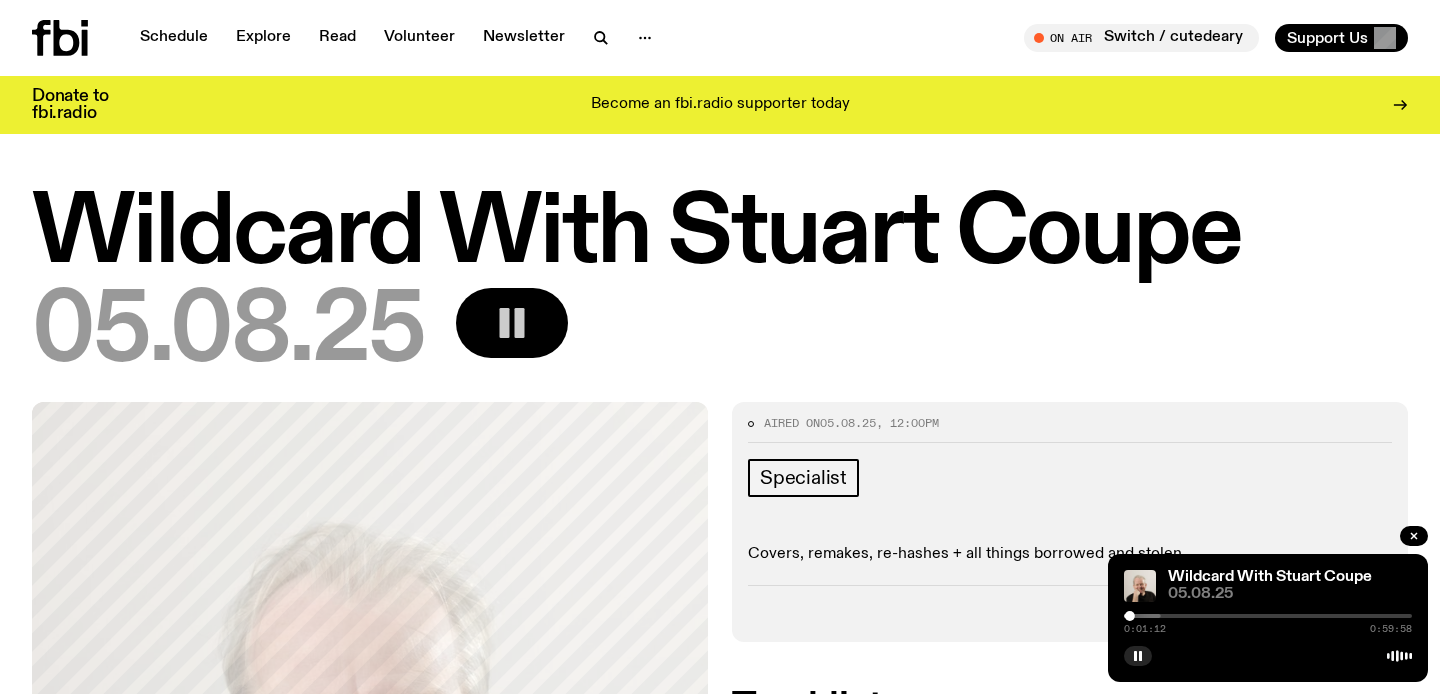 click on "0:01:12" at bounding box center (1145, 629) 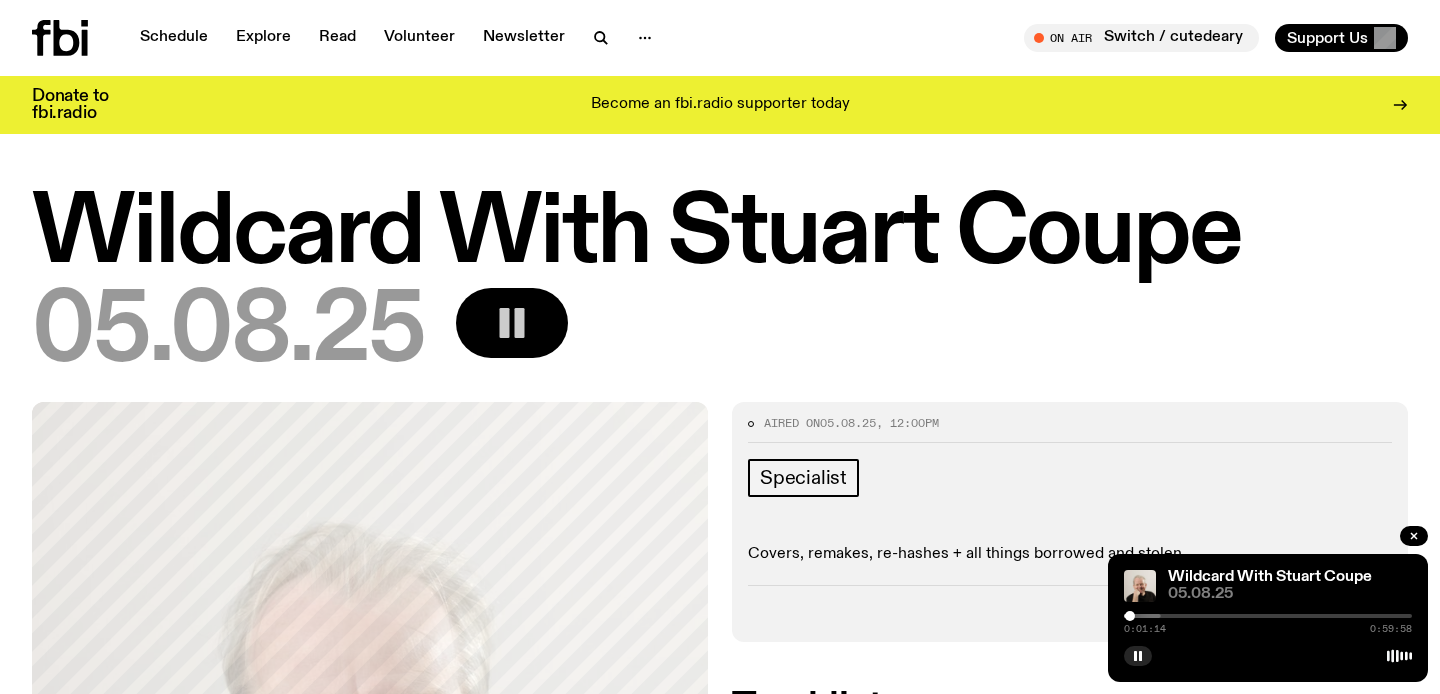 click on "0:01:14" at bounding box center [1145, 629] 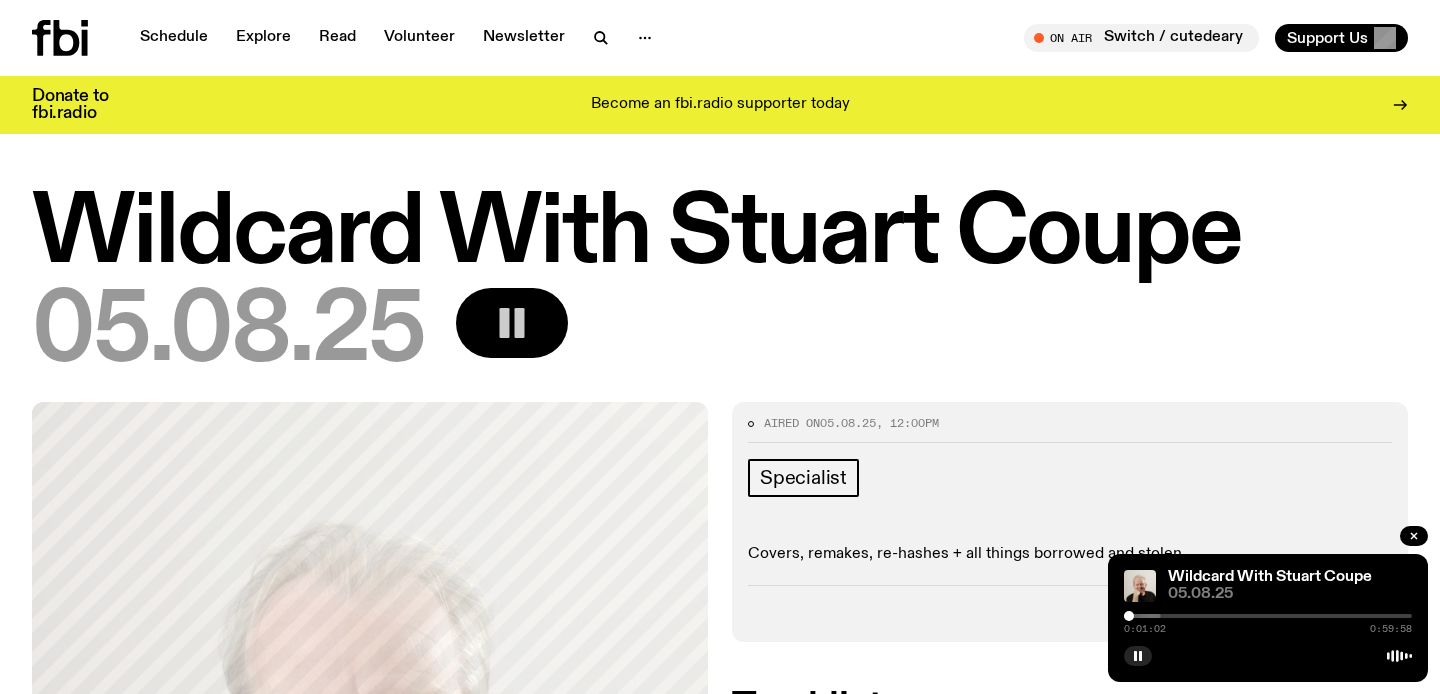 click at bounding box center [1129, 616] 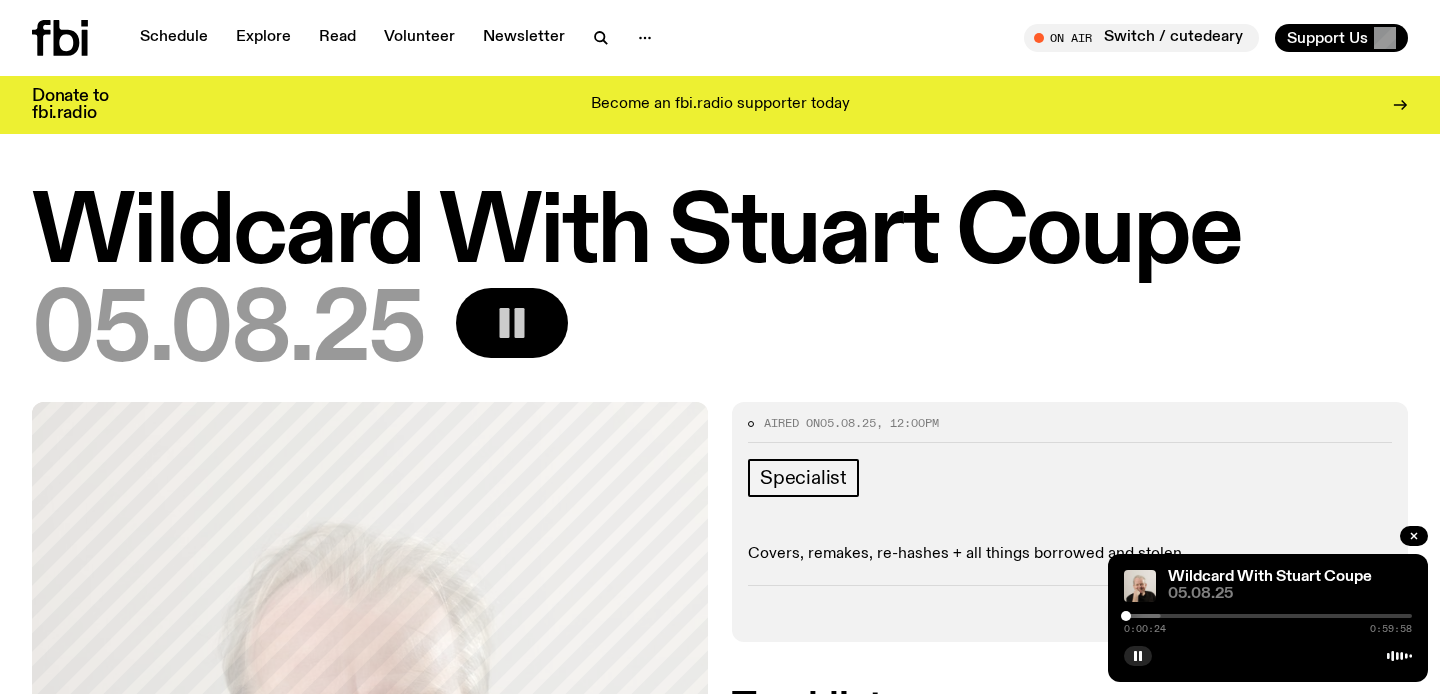 click on "0:00:24 0:59:58" at bounding box center (1268, 622) 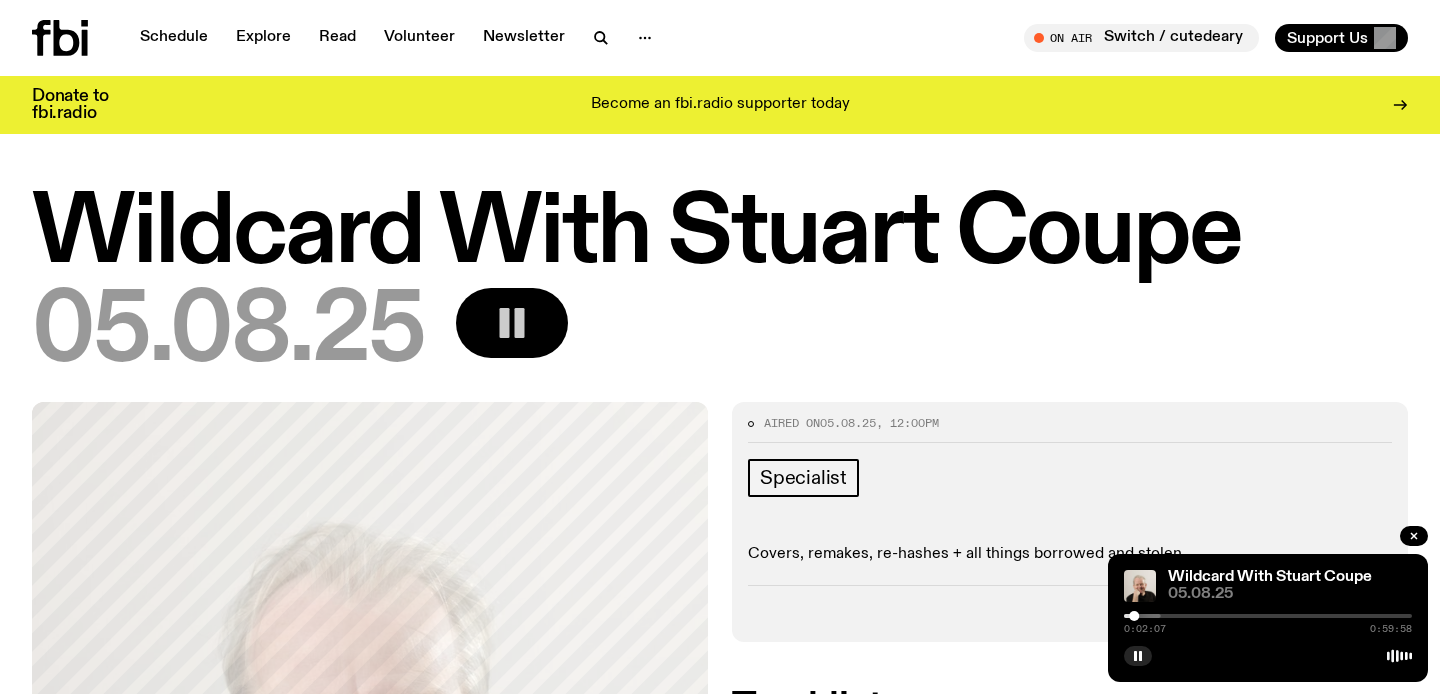 click on "0:02:07" at bounding box center [1145, 629] 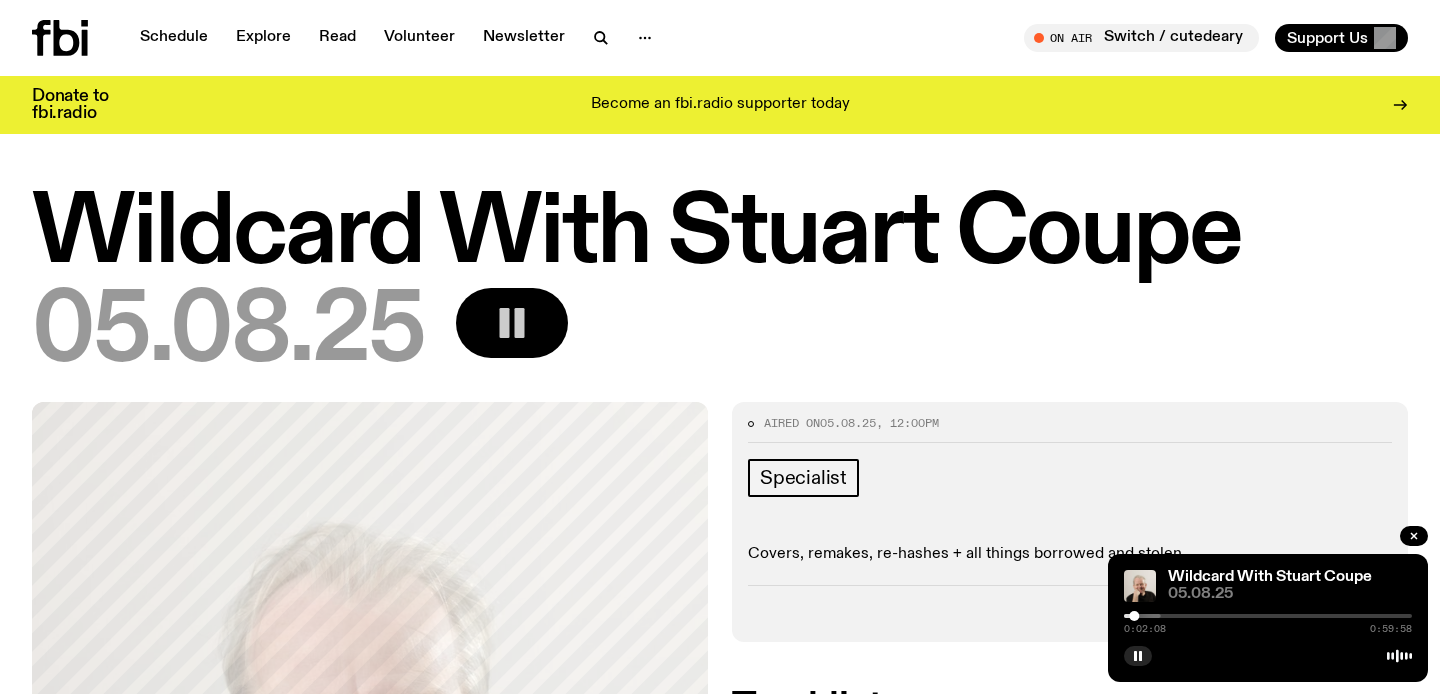 click at bounding box center (990, 616) 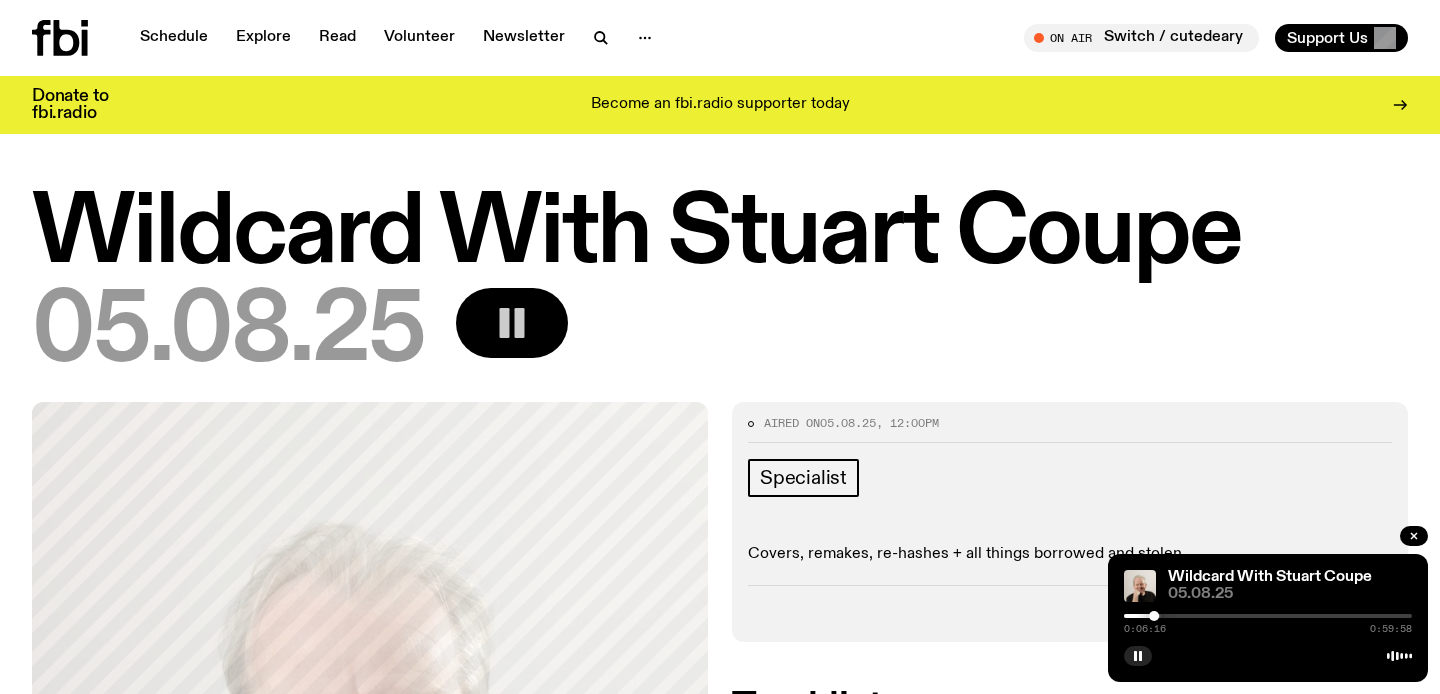 click at bounding box center (1010, 616) 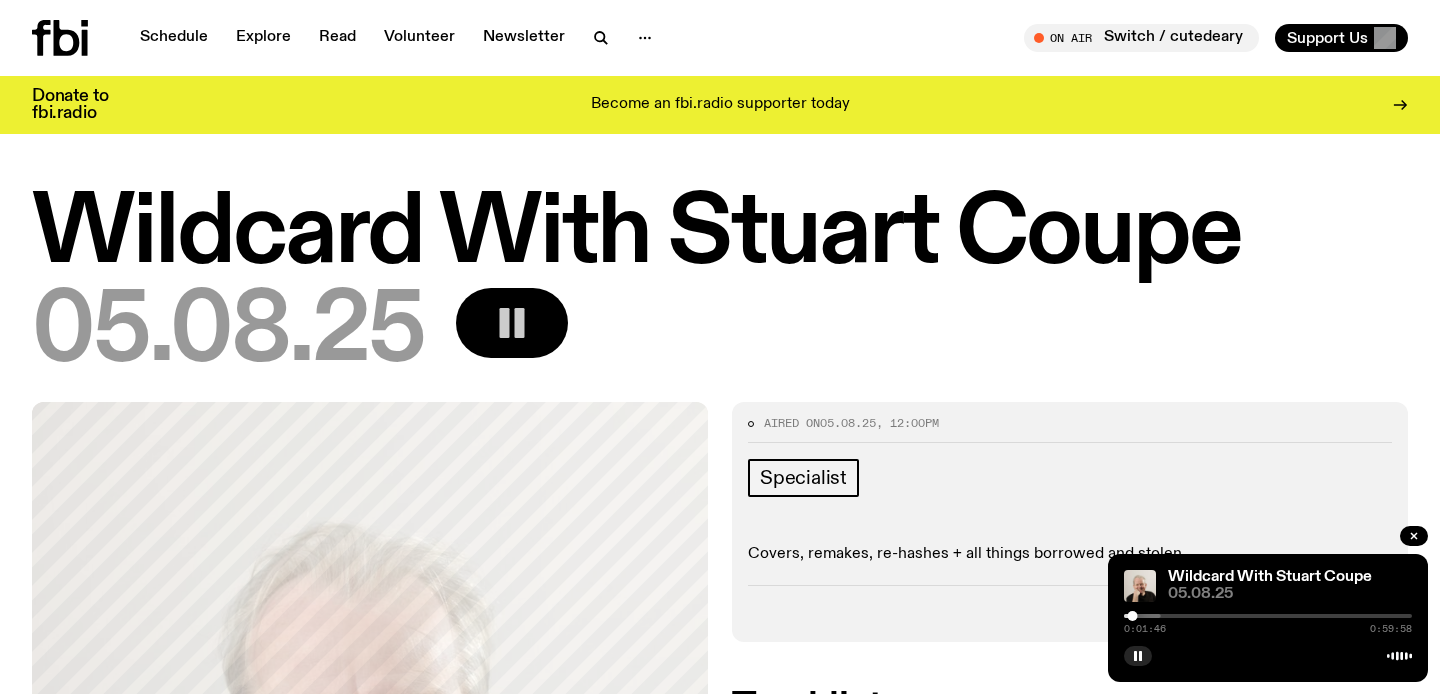 click at bounding box center (989, 616) 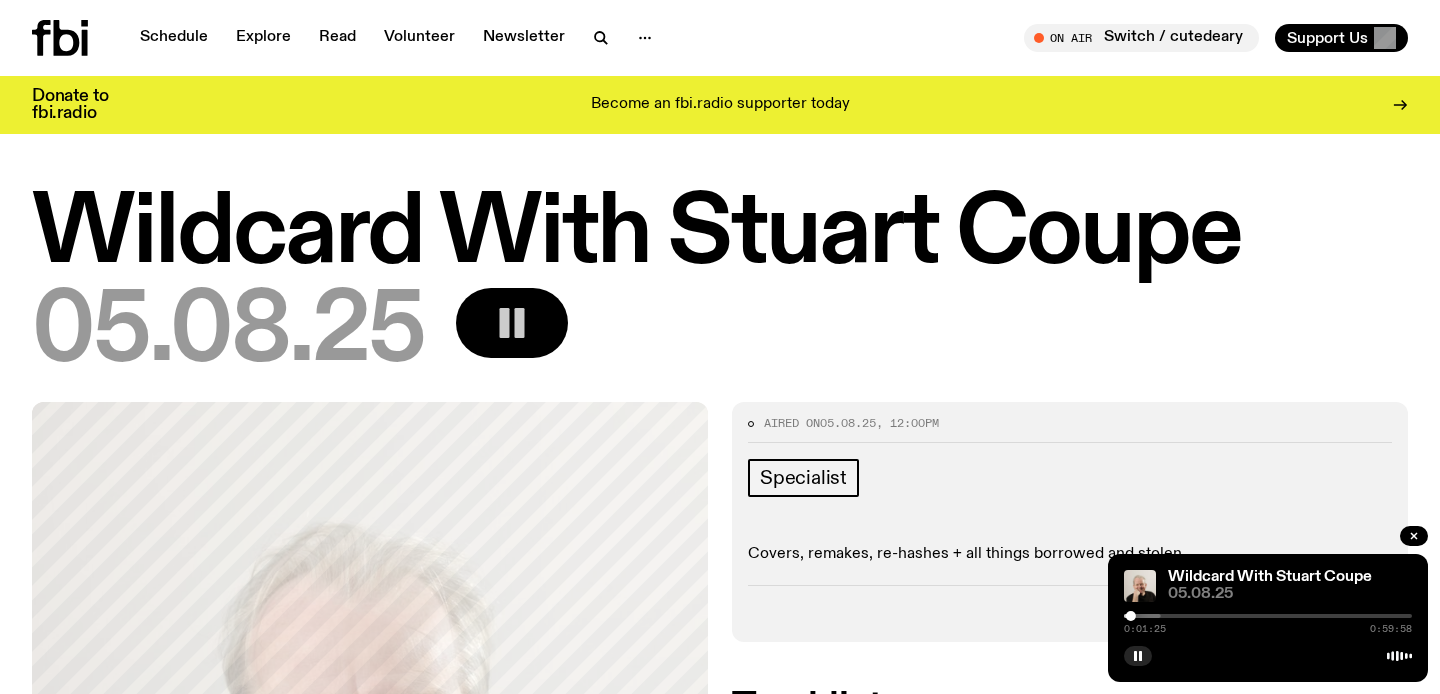 click on "[FIRST] [LAST] [DATE] [TIME] [TIME]" at bounding box center [1268, 618] 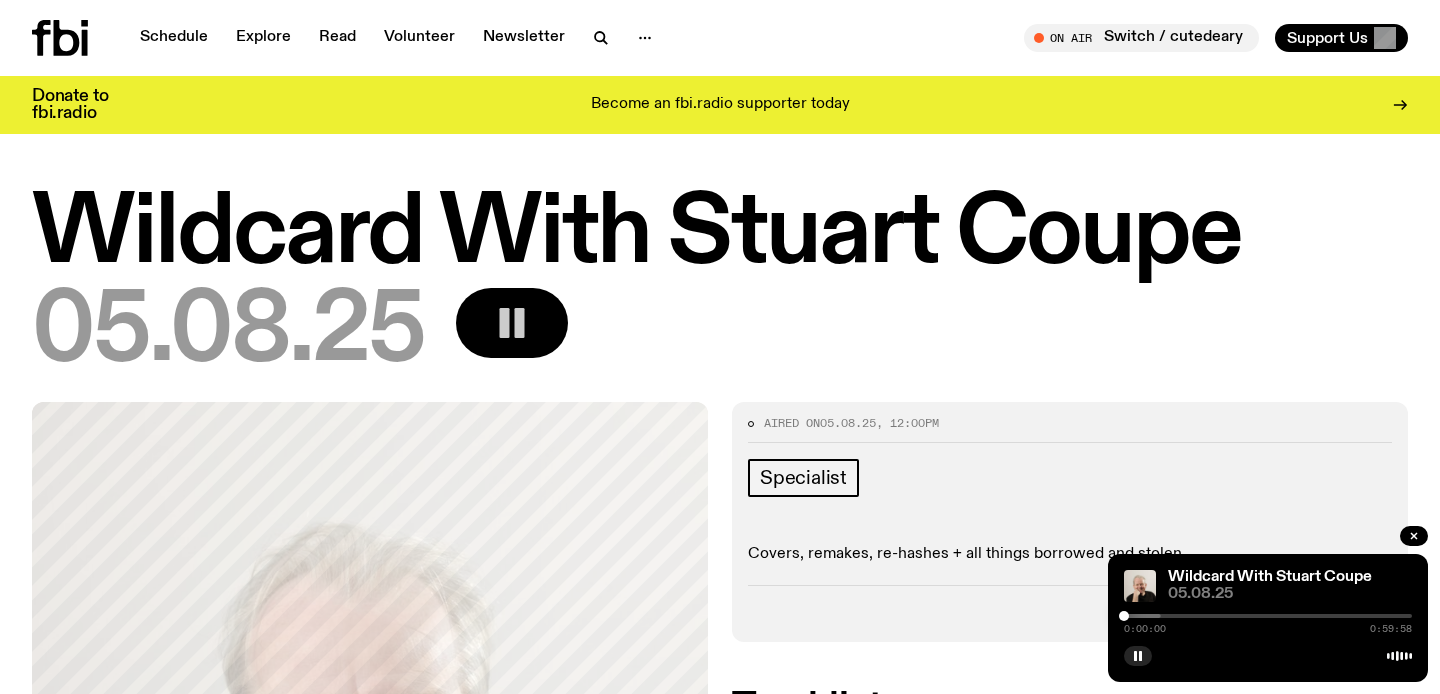 click at bounding box center [1124, 616] 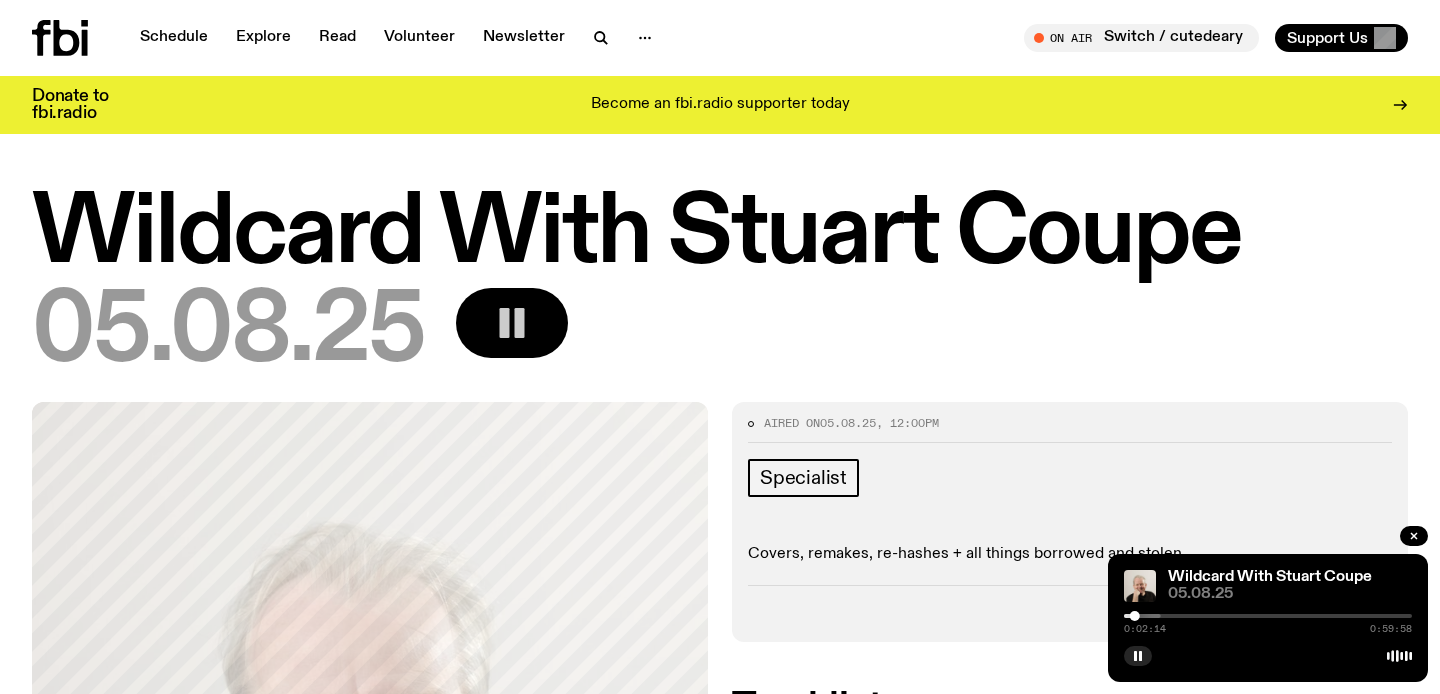click on "0:02:14 0:59:58" at bounding box center (1268, 622) 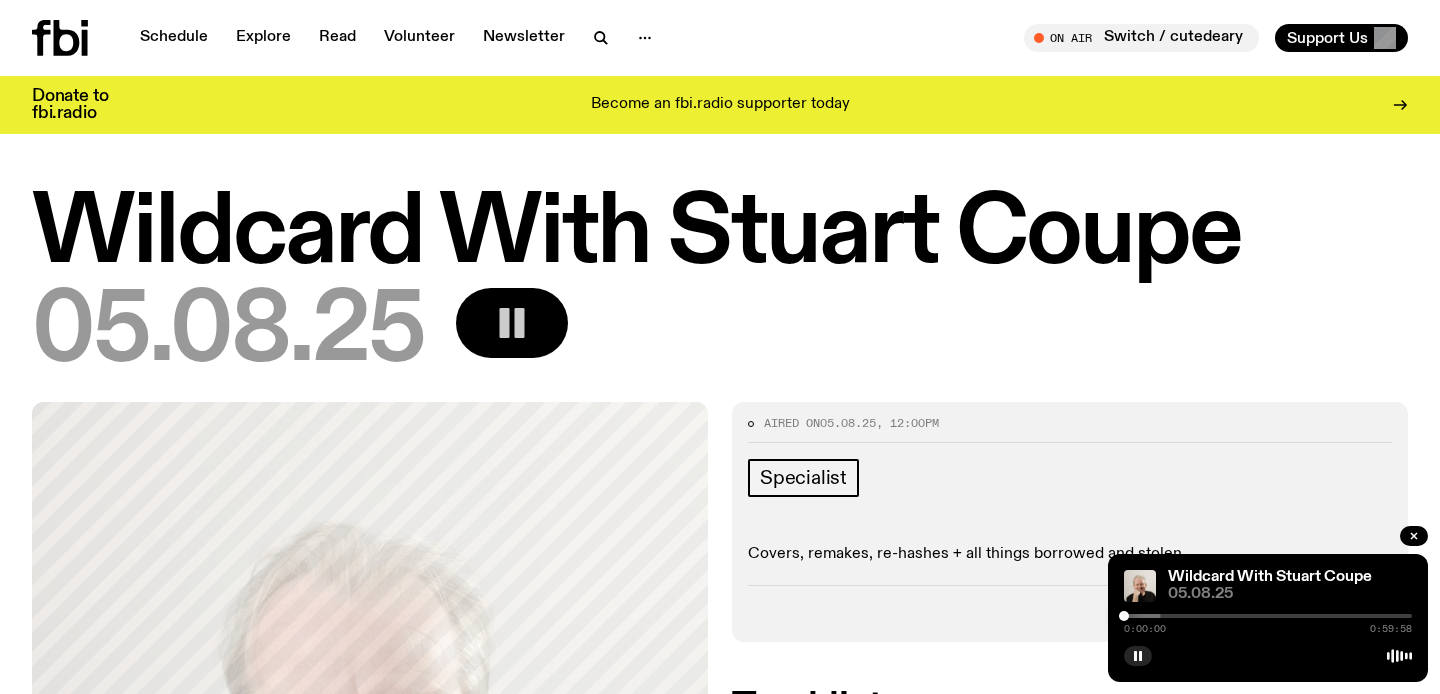 drag, startPoint x: 1133, startPoint y: 614, endPoint x: 1114, endPoint y: 618, distance: 19.416489 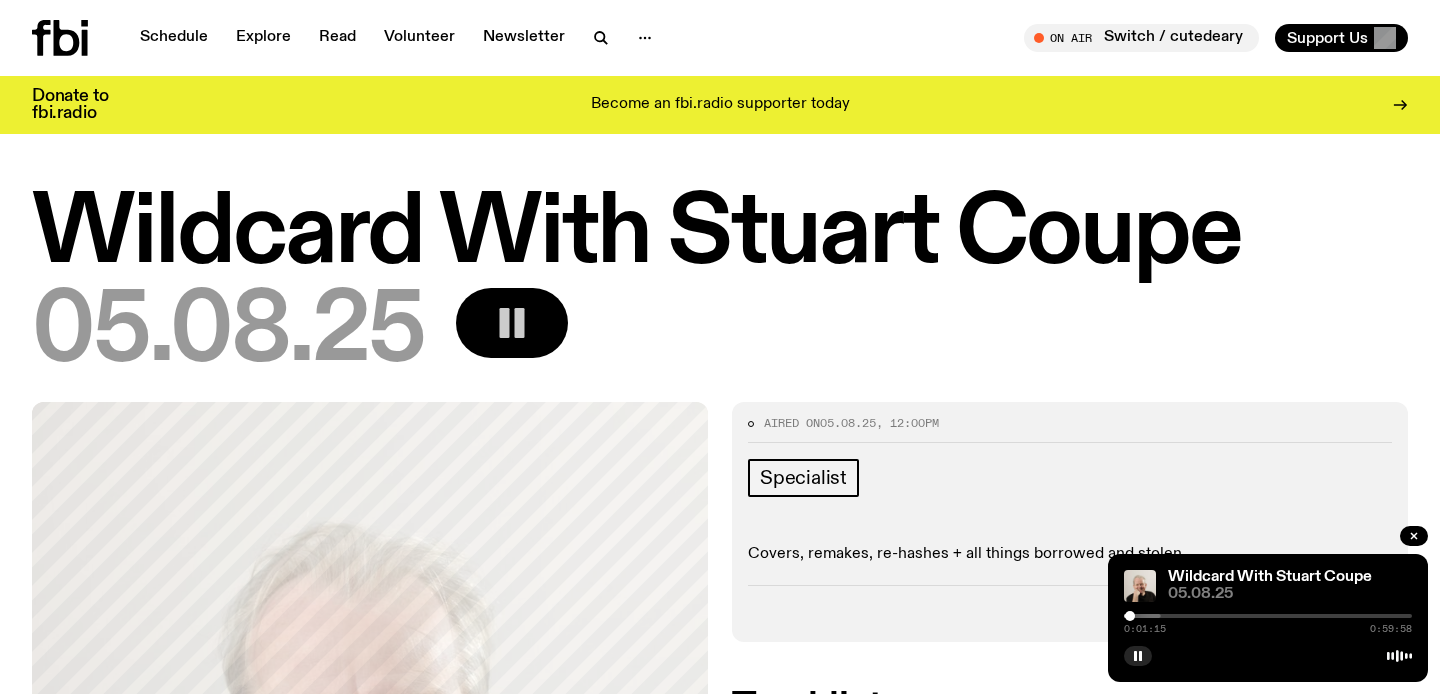 click on "[FIRST] [LAST] [DATE] [TIME] [TIME]" at bounding box center (1268, 618) 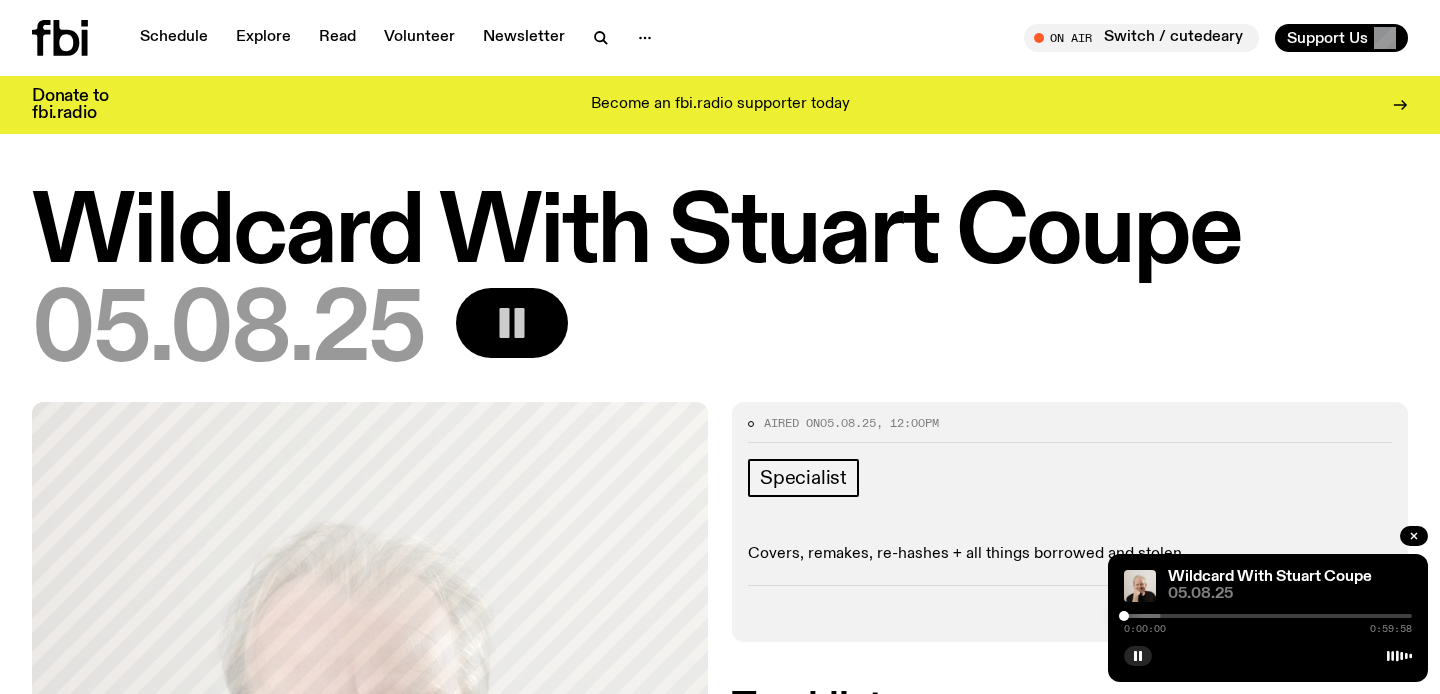 drag, startPoint x: 1126, startPoint y: 613, endPoint x: 1110, endPoint y: 616, distance: 16.27882 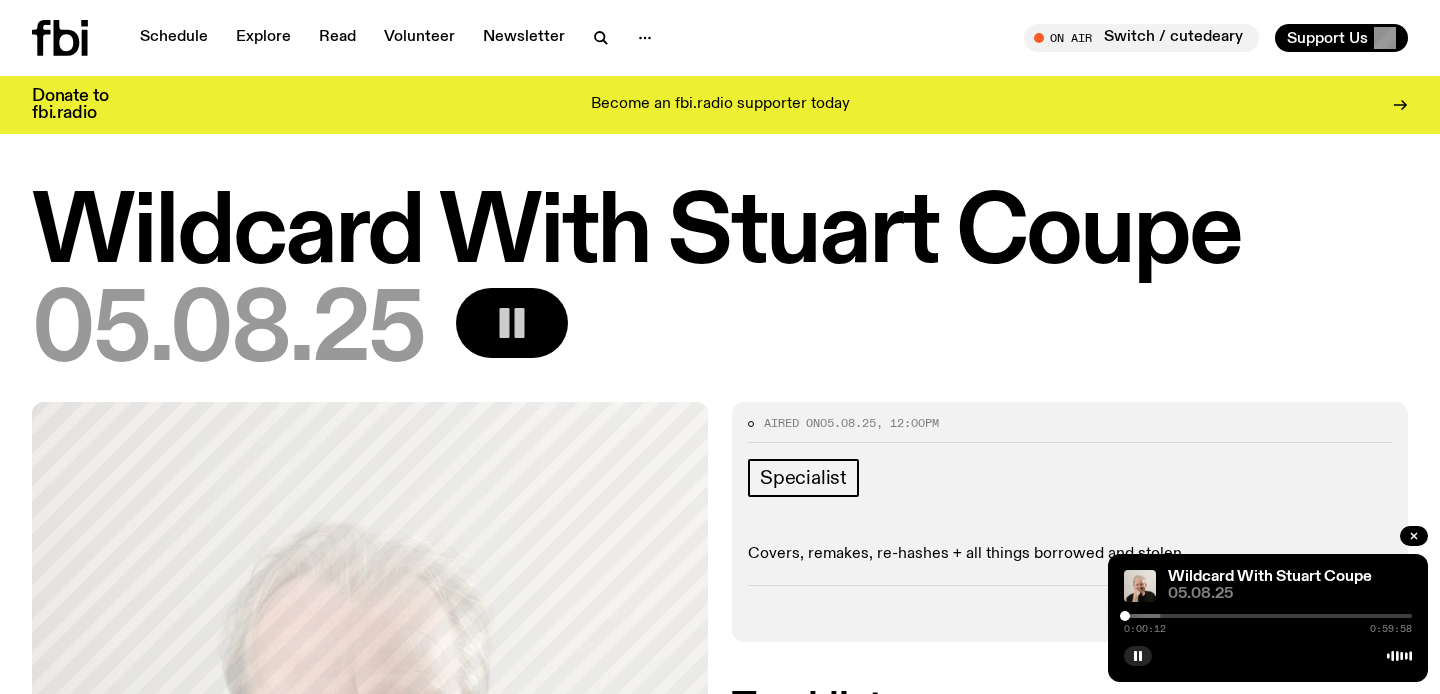 click at bounding box center (1125, 616) 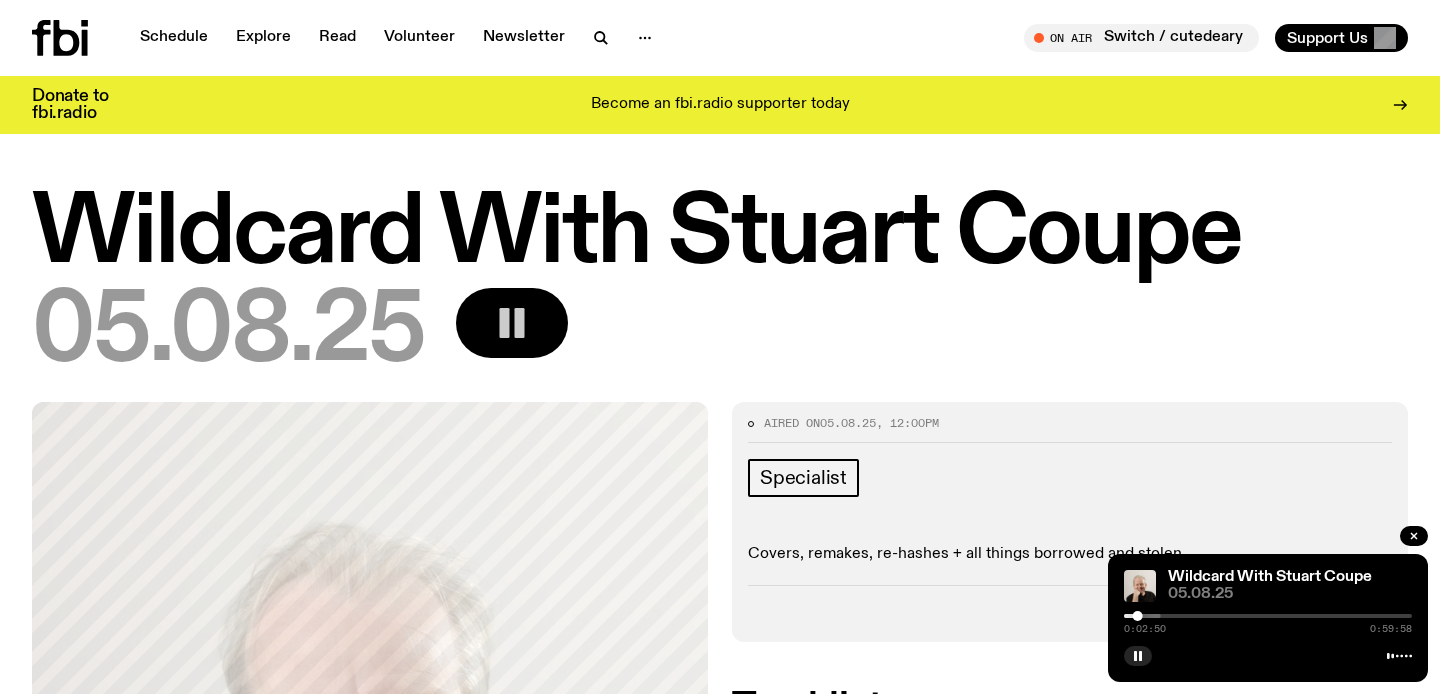 click at bounding box center [994, 616] 